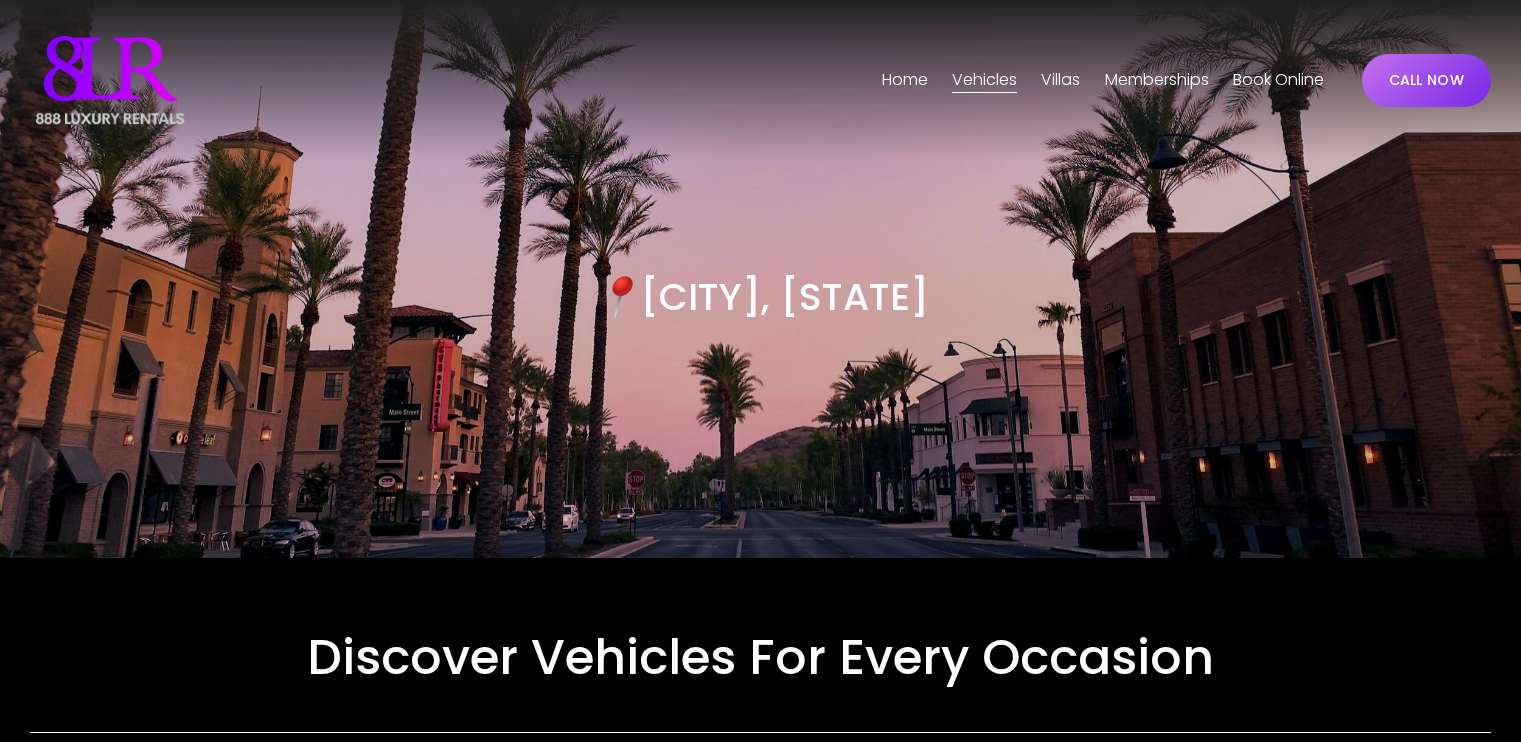 scroll, scrollTop: 0, scrollLeft: 0, axis: both 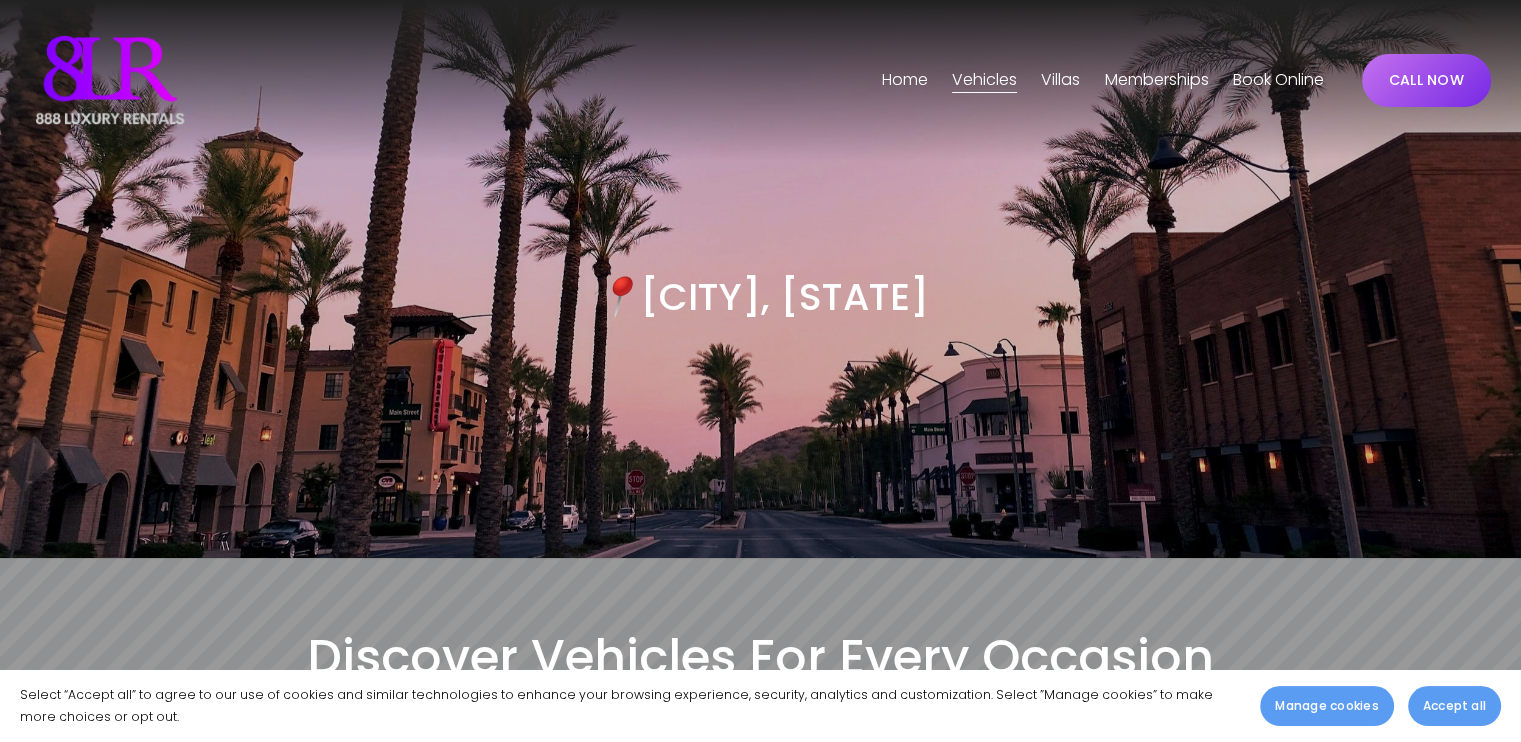 click on "Phoenix" at bounding box center (0, 0) 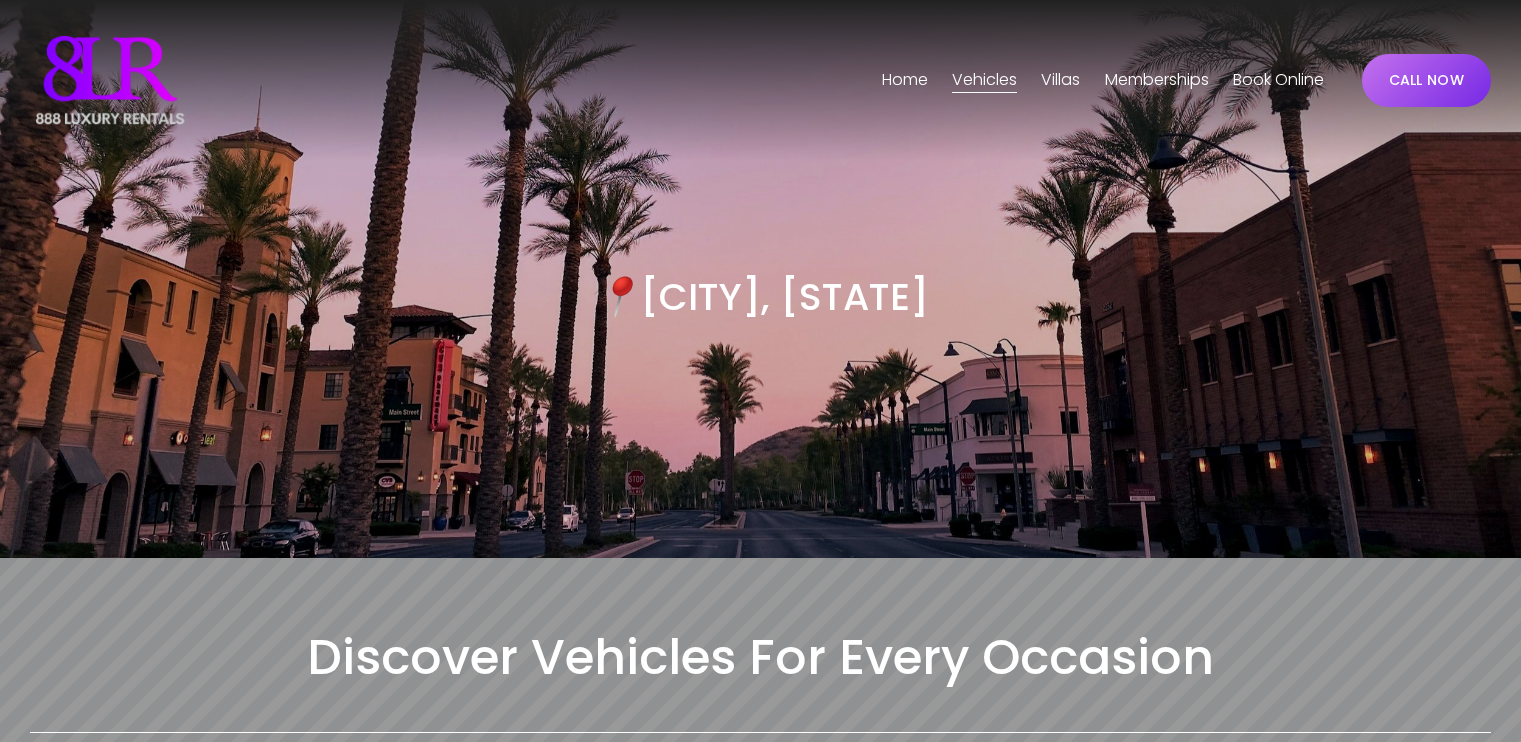 scroll, scrollTop: 0, scrollLeft: 0, axis: both 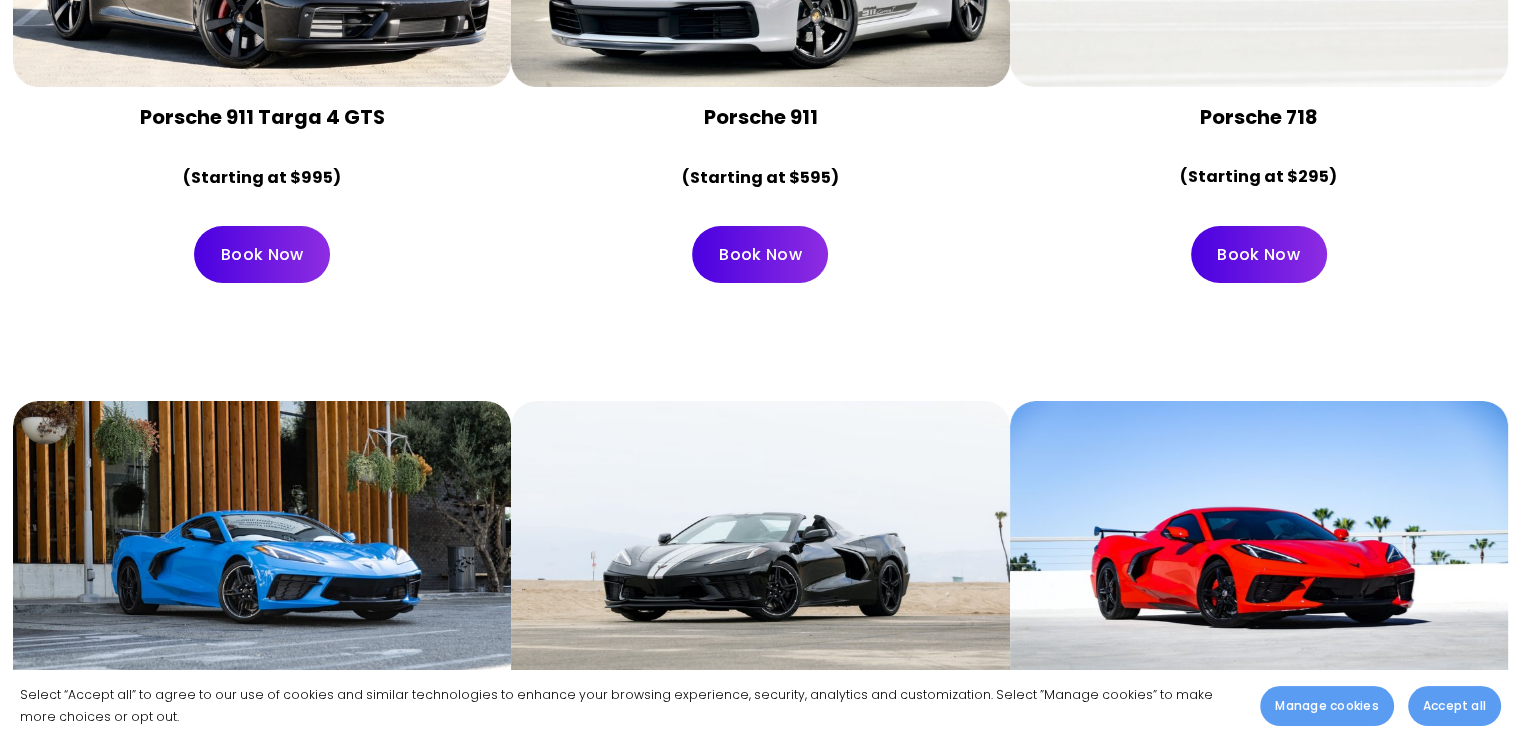 click at bounding box center (760, -79) 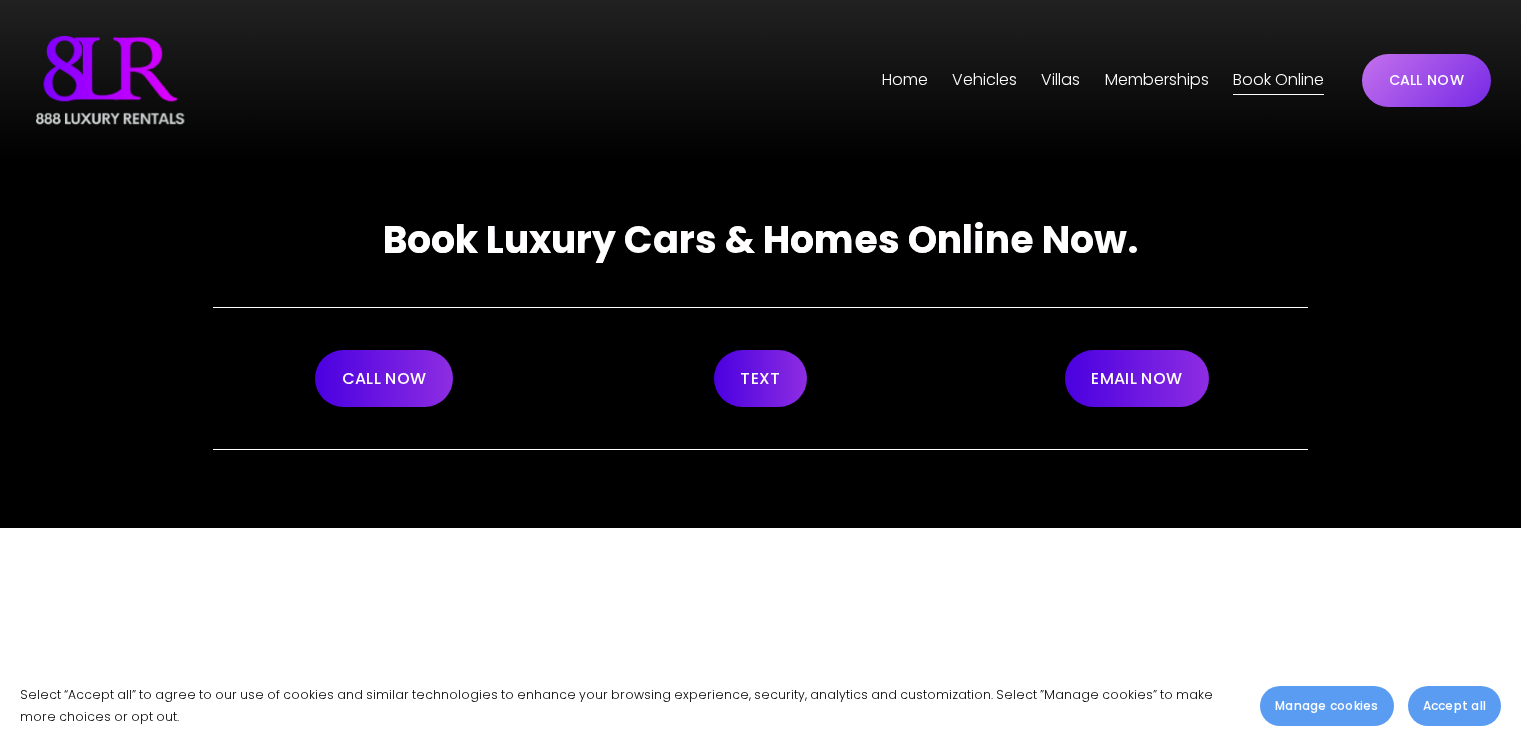 scroll, scrollTop: 0, scrollLeft: 0, axis: both 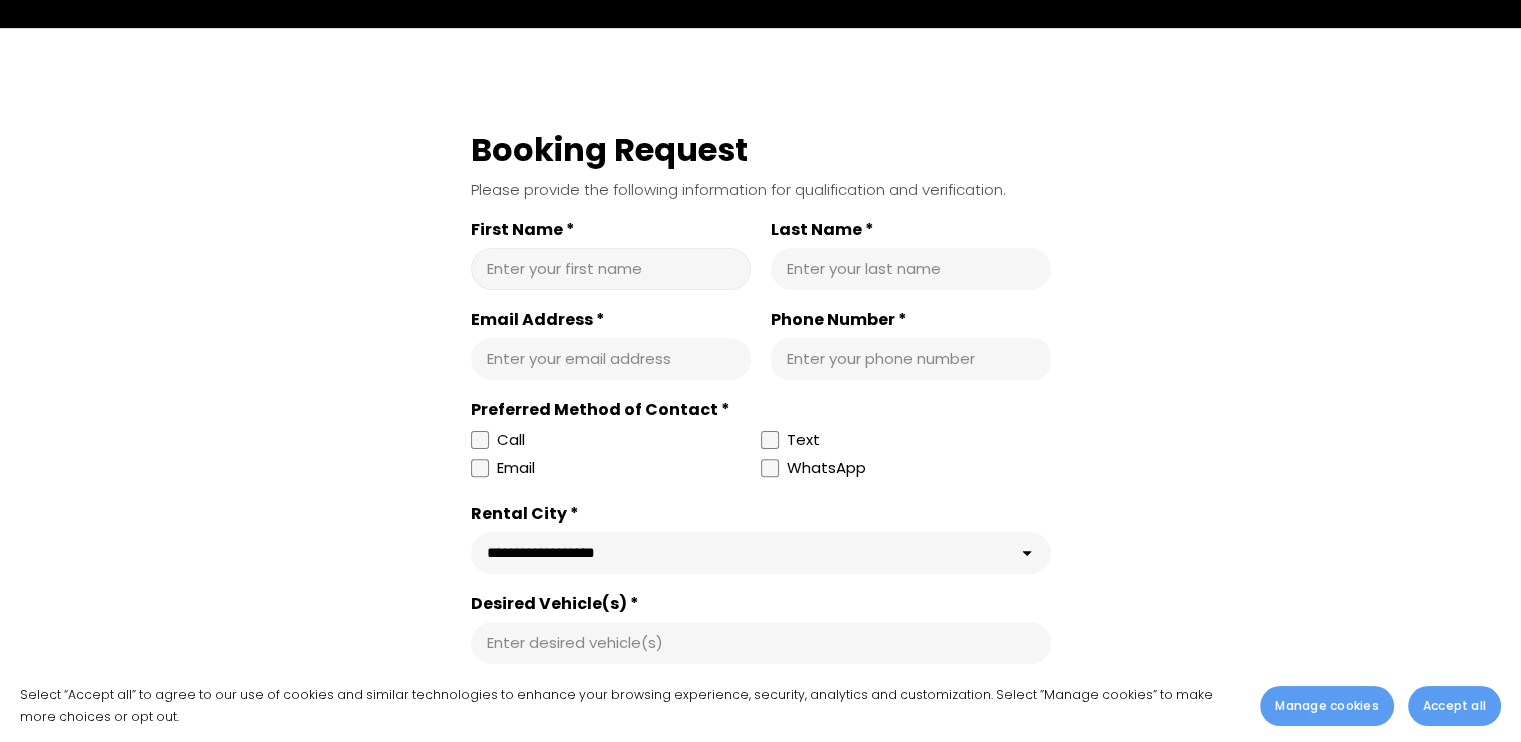 click on "First Name *" at bounding box center (611, 269) 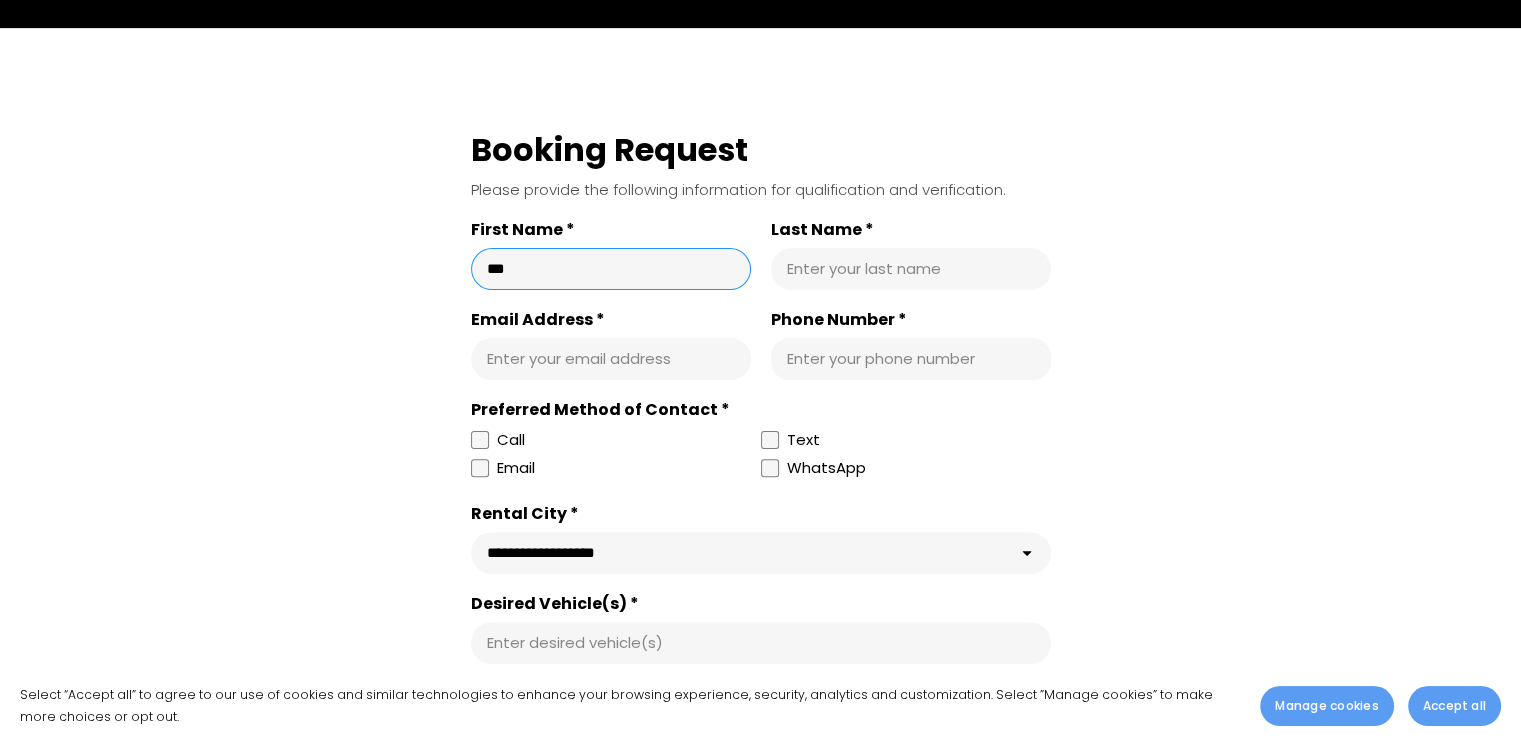 type on "***" 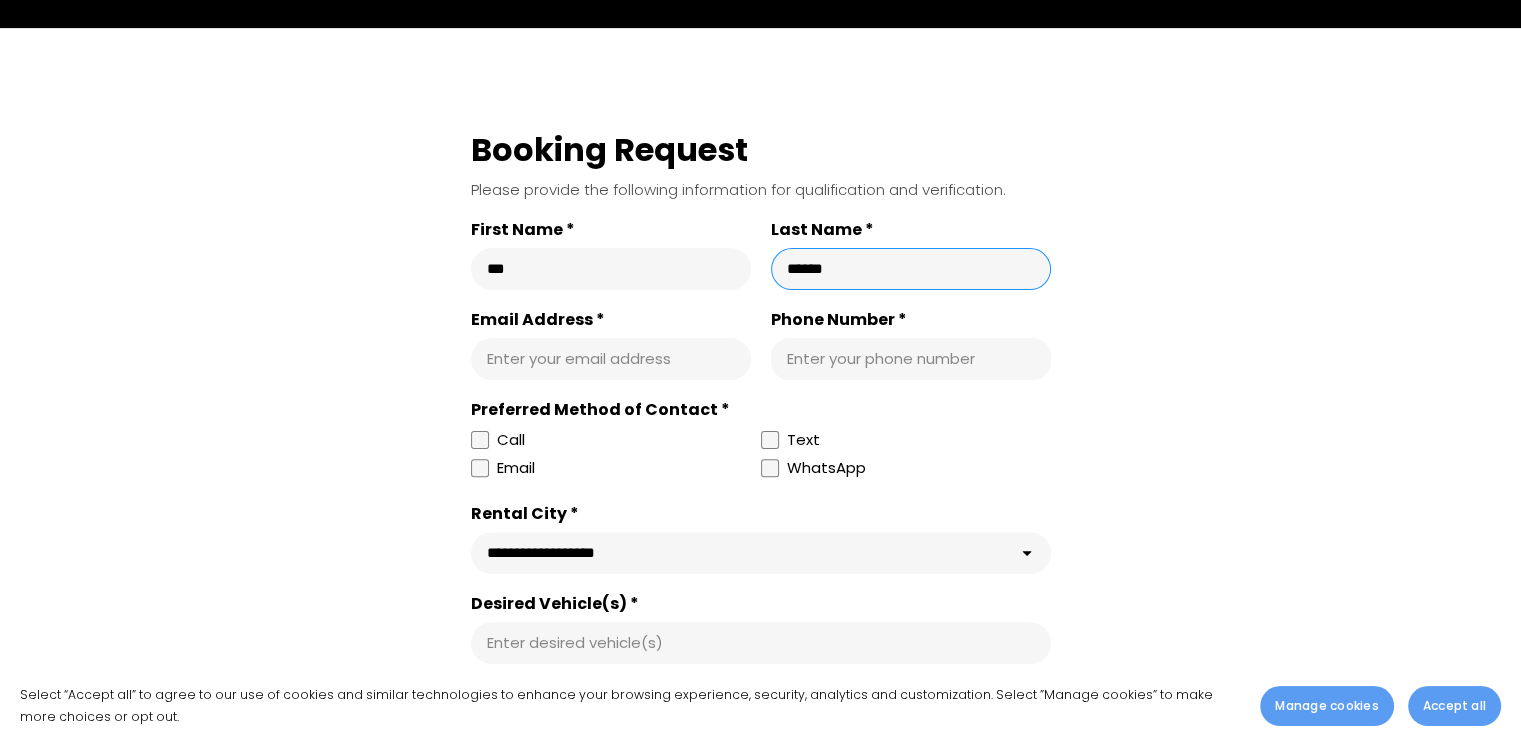 type on "******" 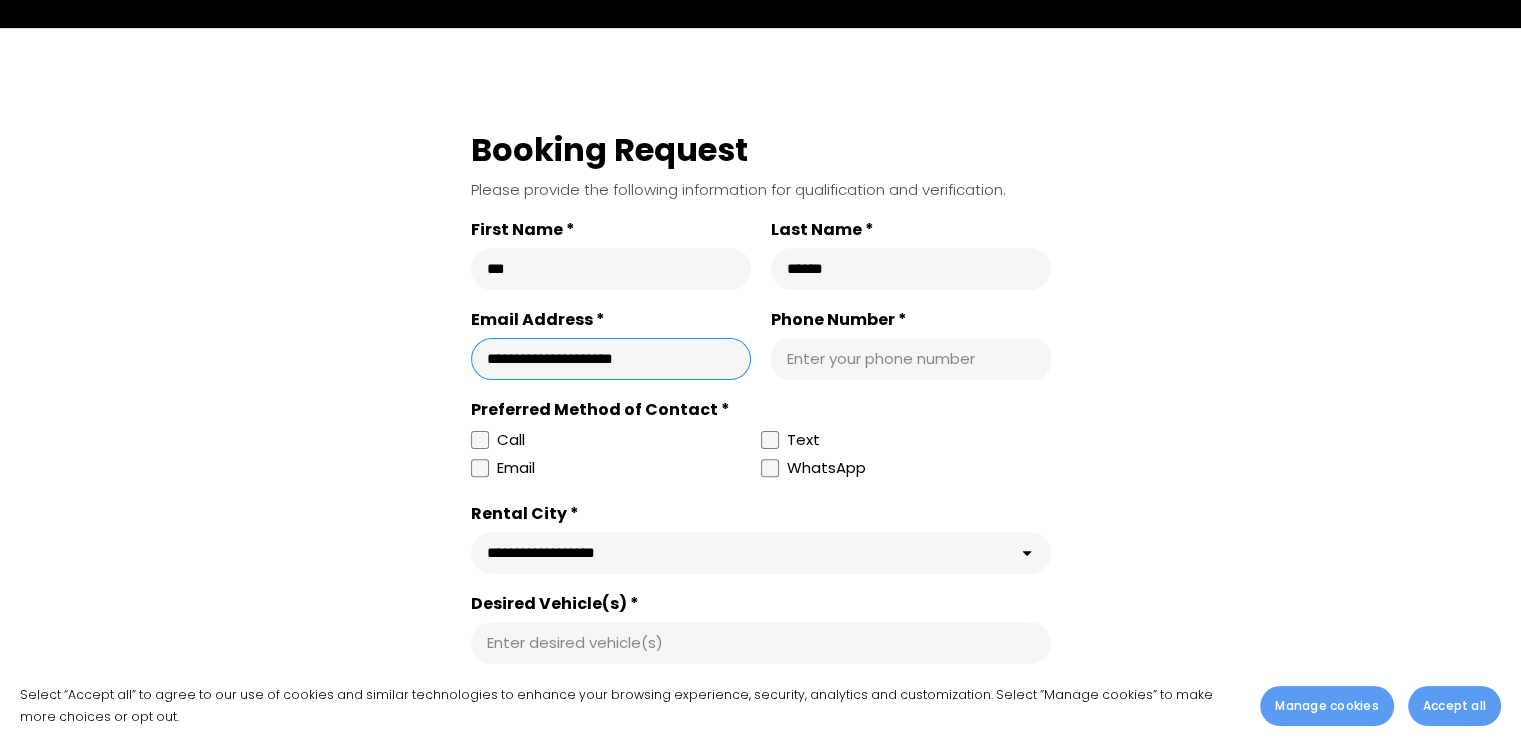 type on "**********" 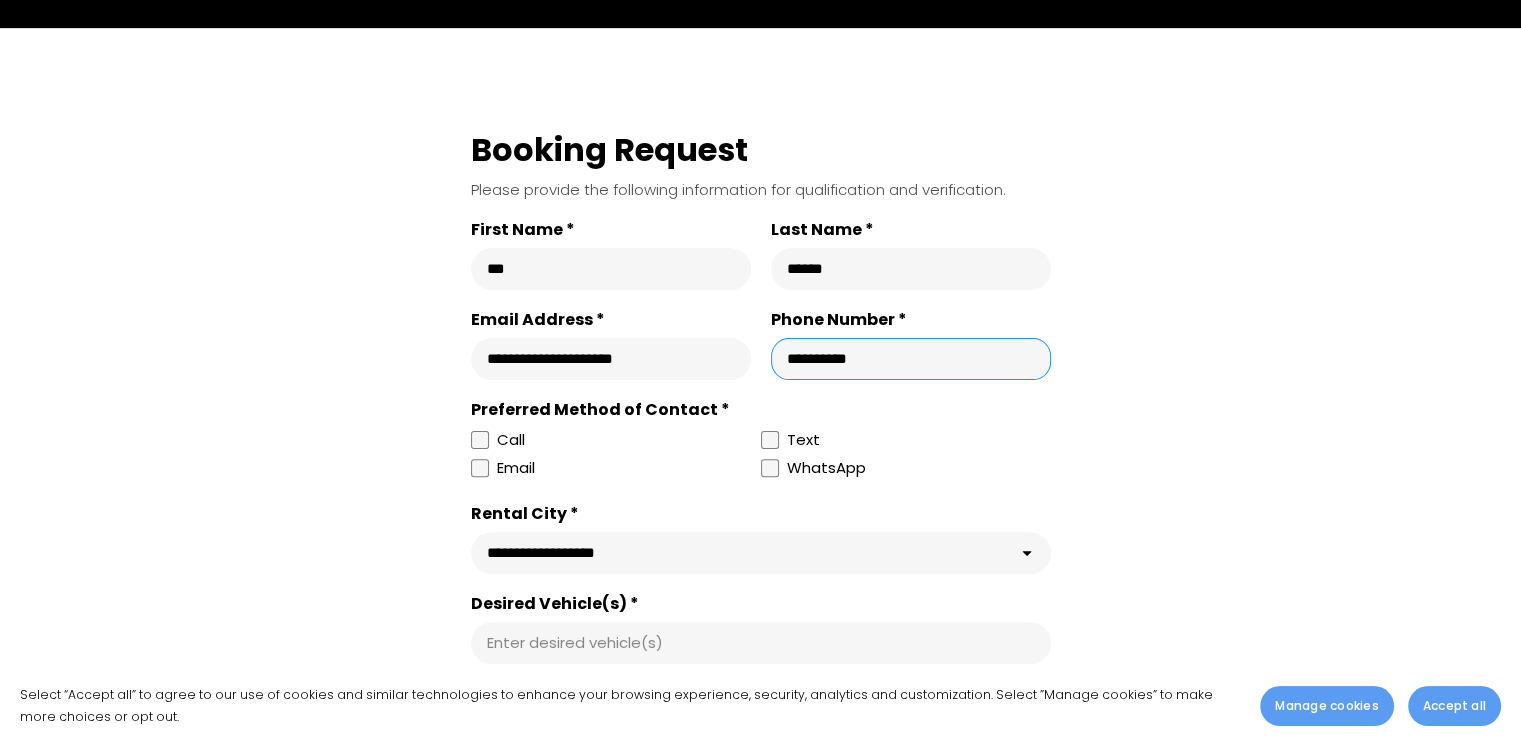 type on "**********" 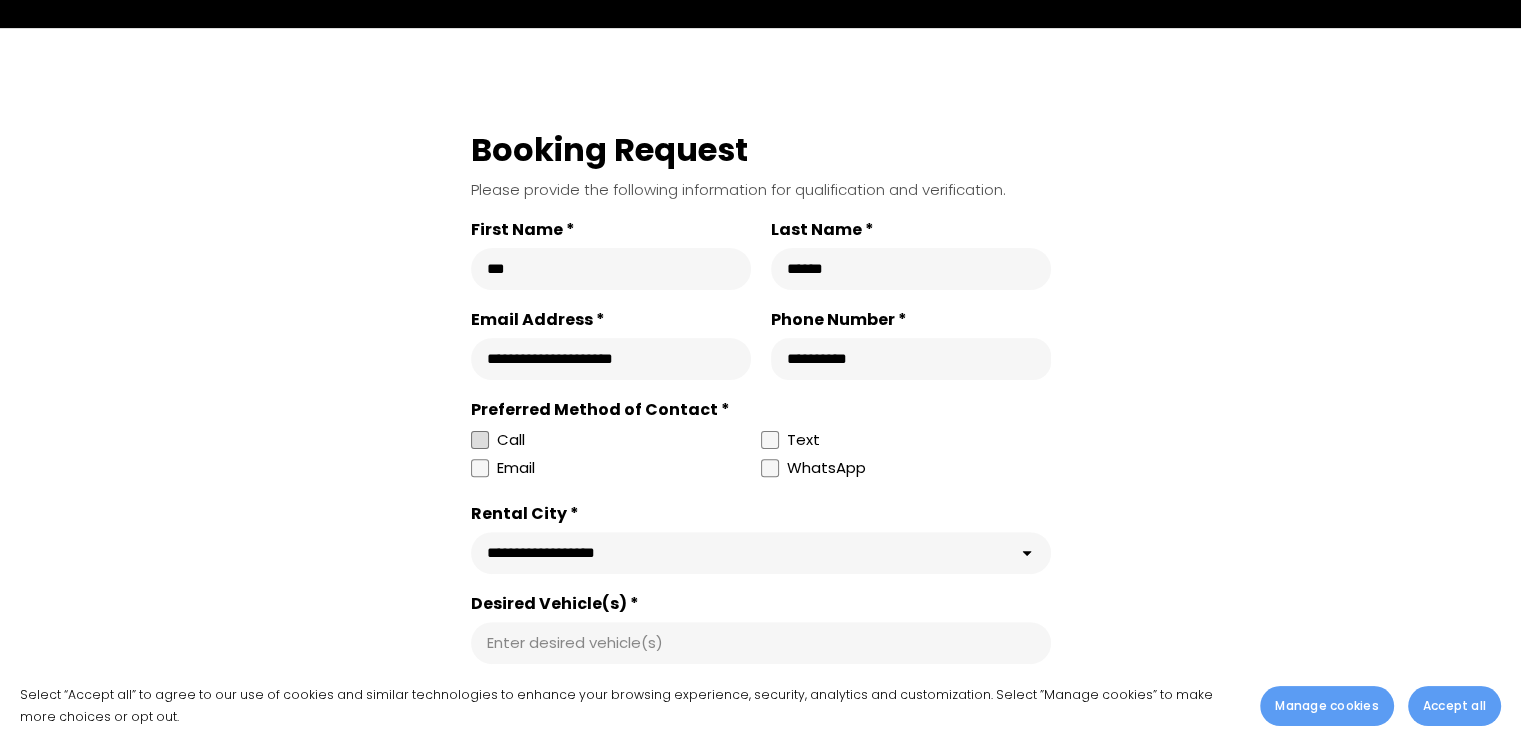 click at bounding box center [480, 440] 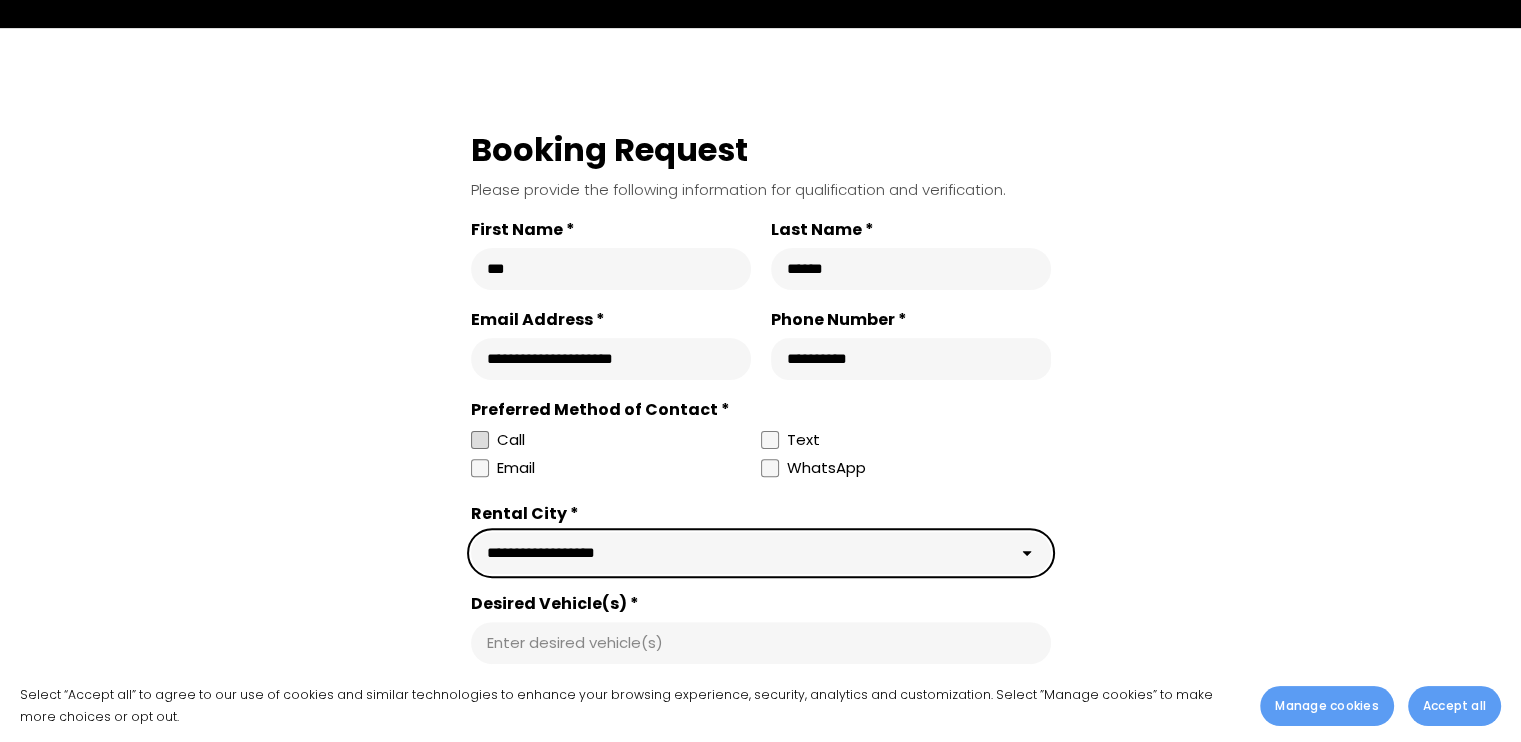 click on "**********" at bounding box center [761, 553] 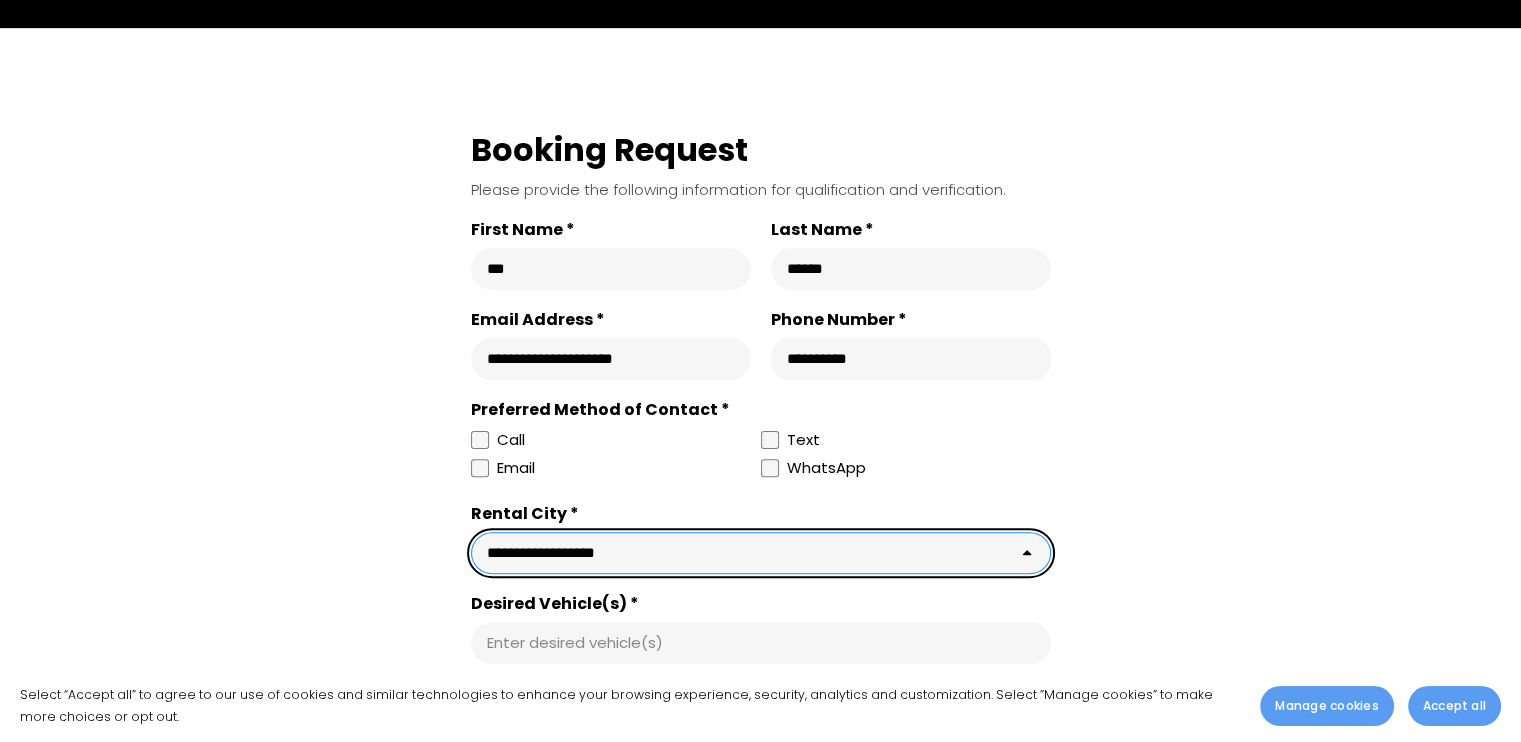 select on "**********" 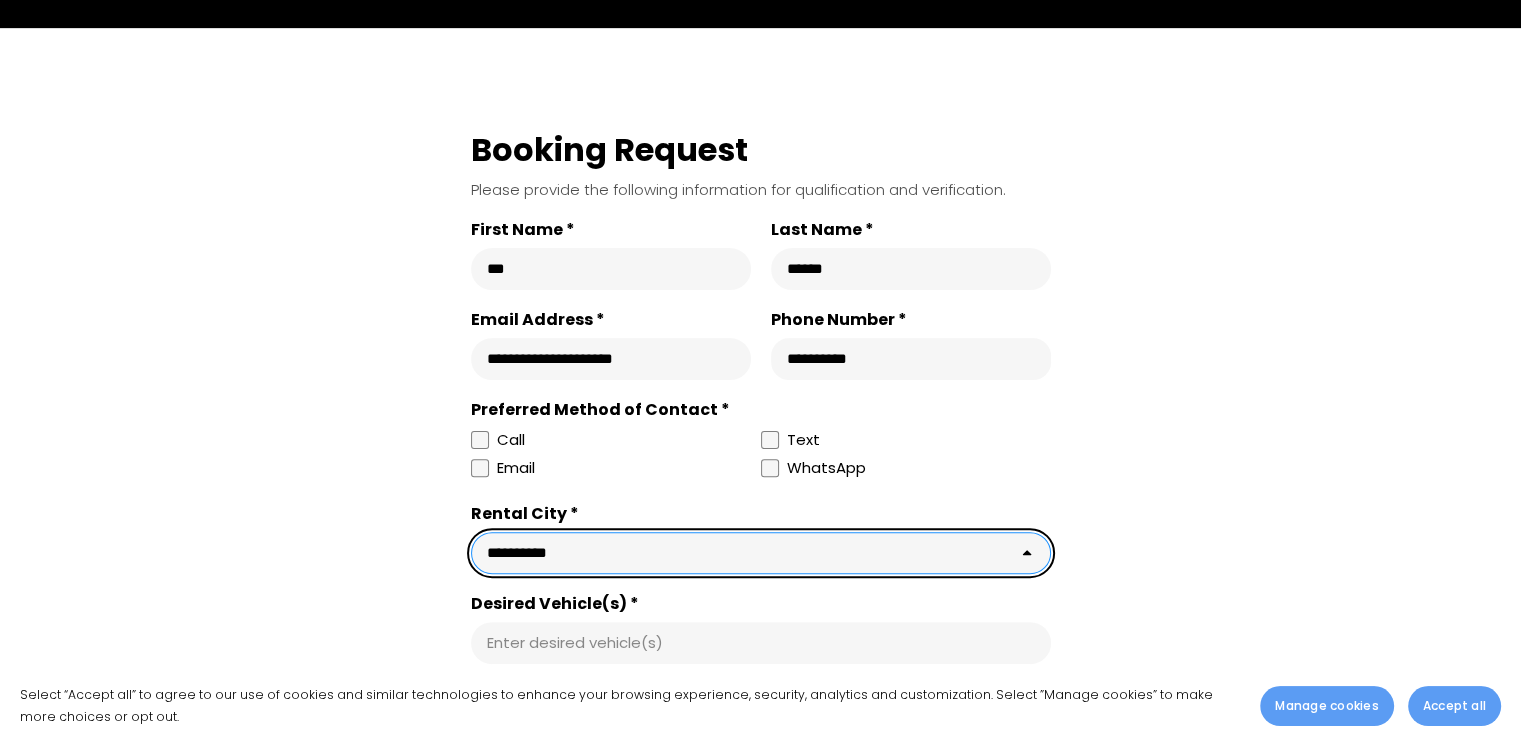 click on "**********" at bounding box center [761, 553] 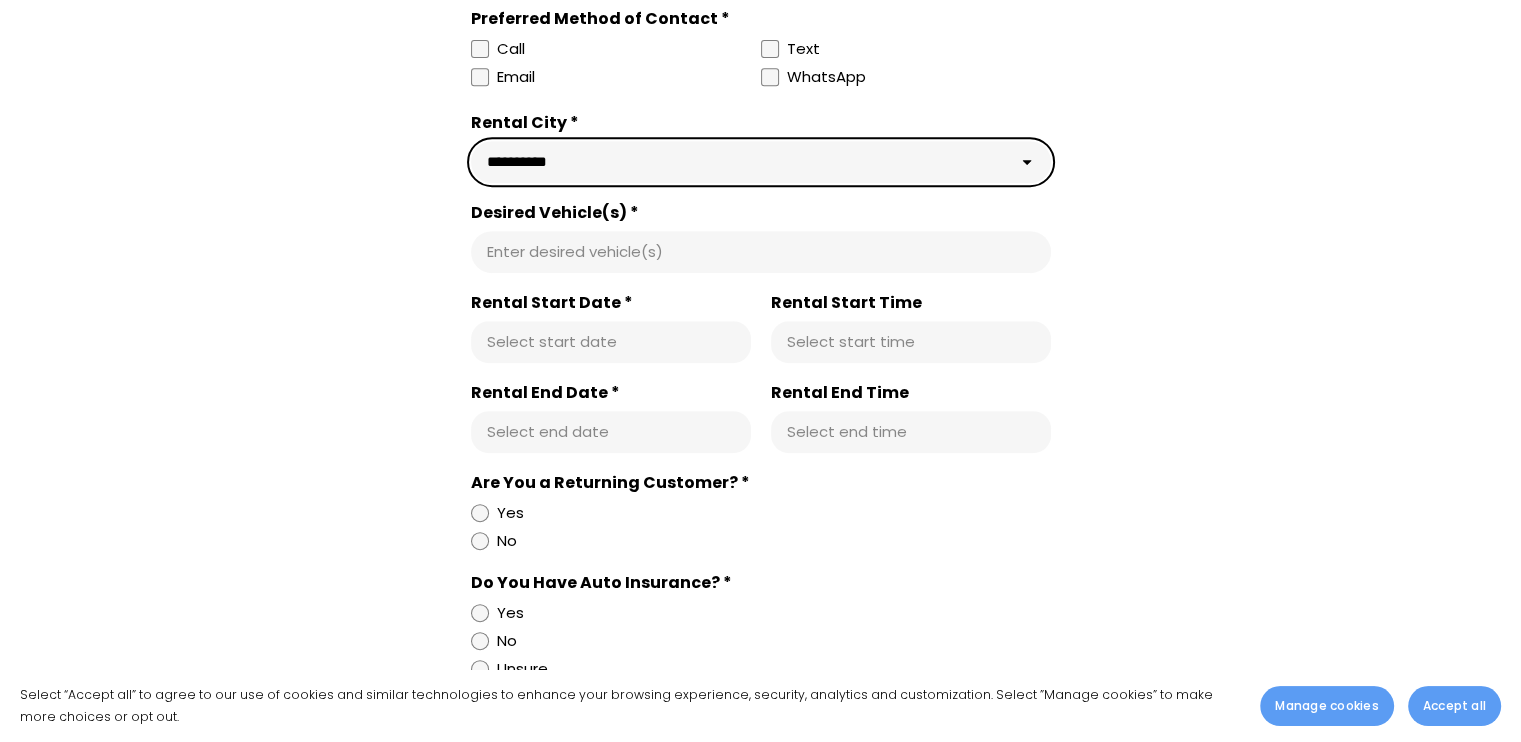 scroll, scrollTop: 900, scrollLeft: 0, axis: vertical 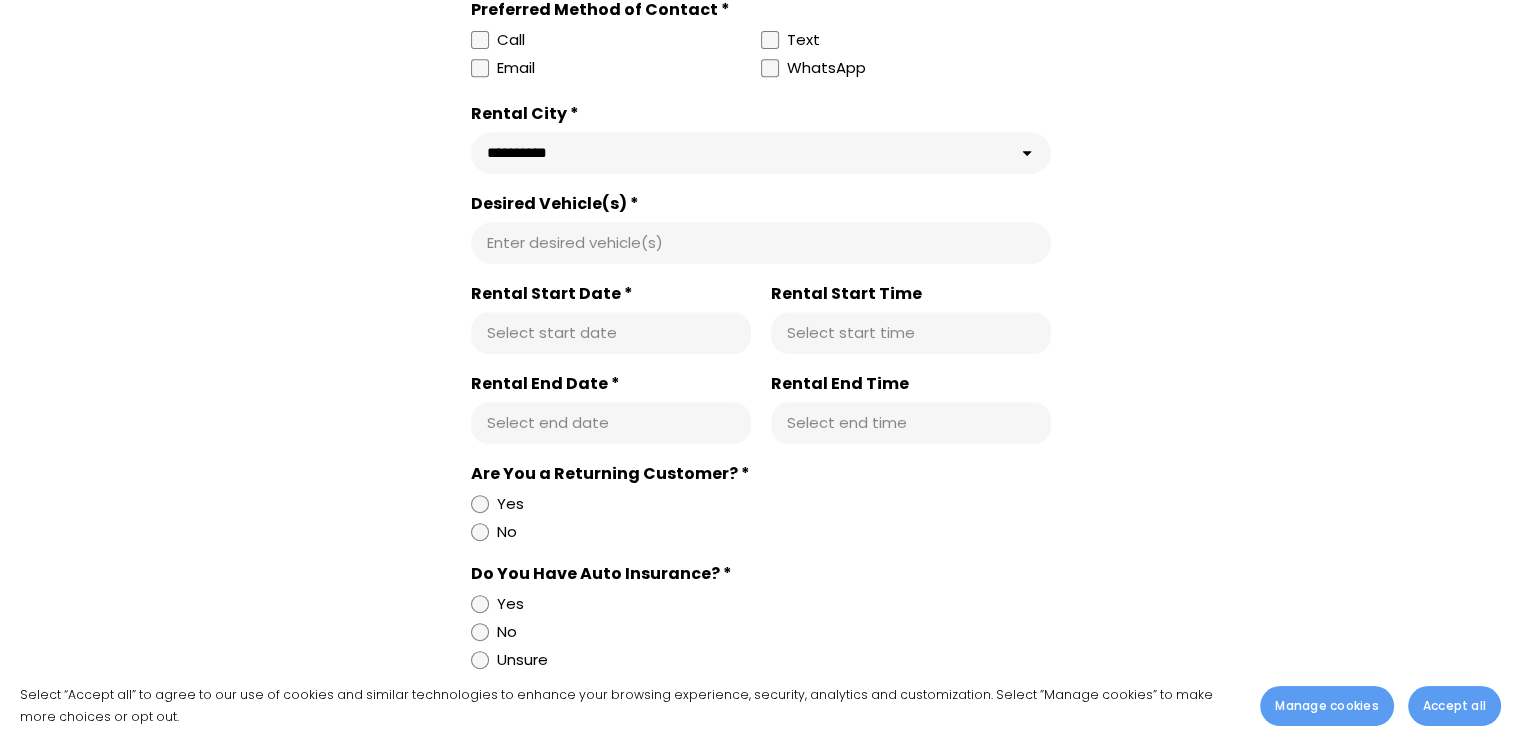 click on "Desired Vehicle(s) *" at bounding box center (761, 243) 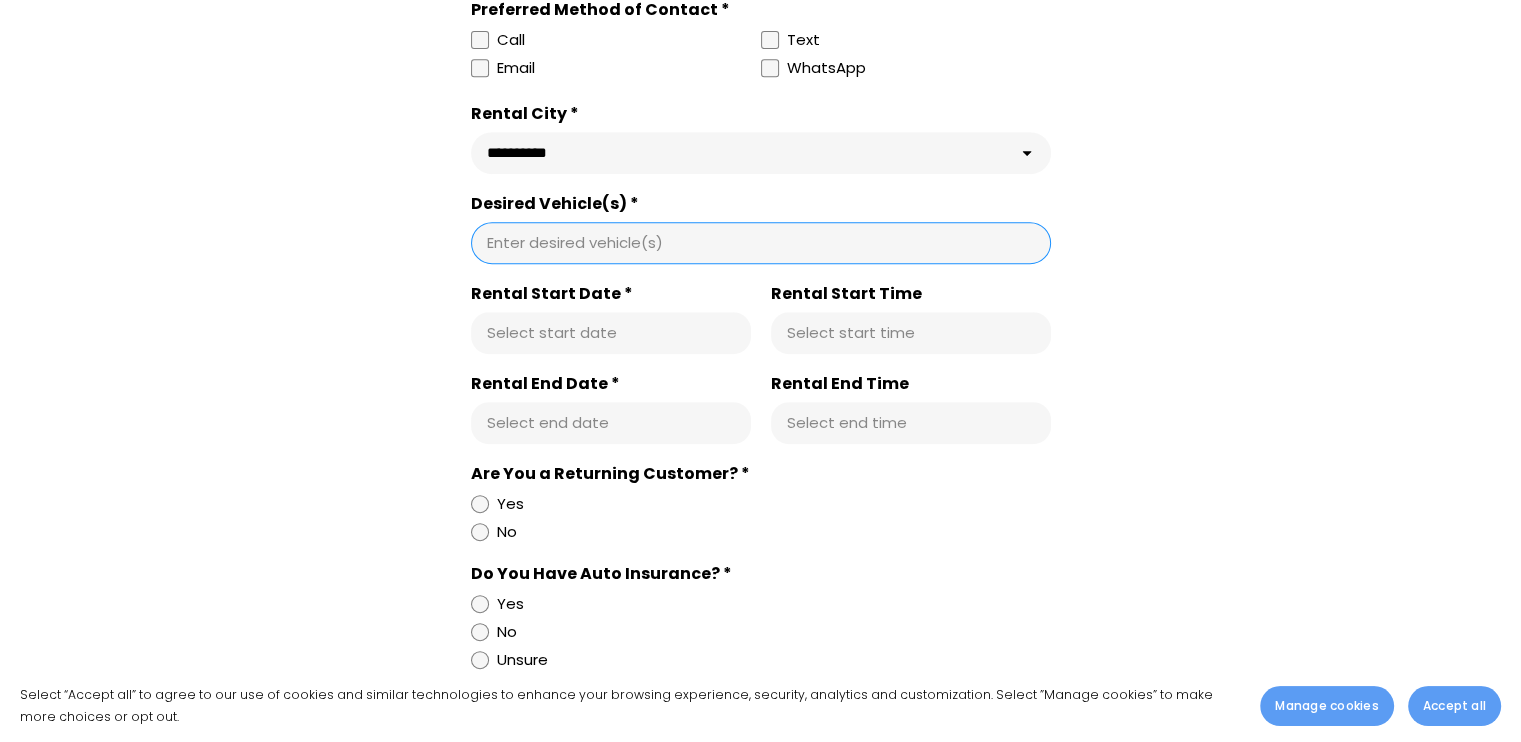 click on "Desired Vehicle(s) *" at bounding box center (761, 243) 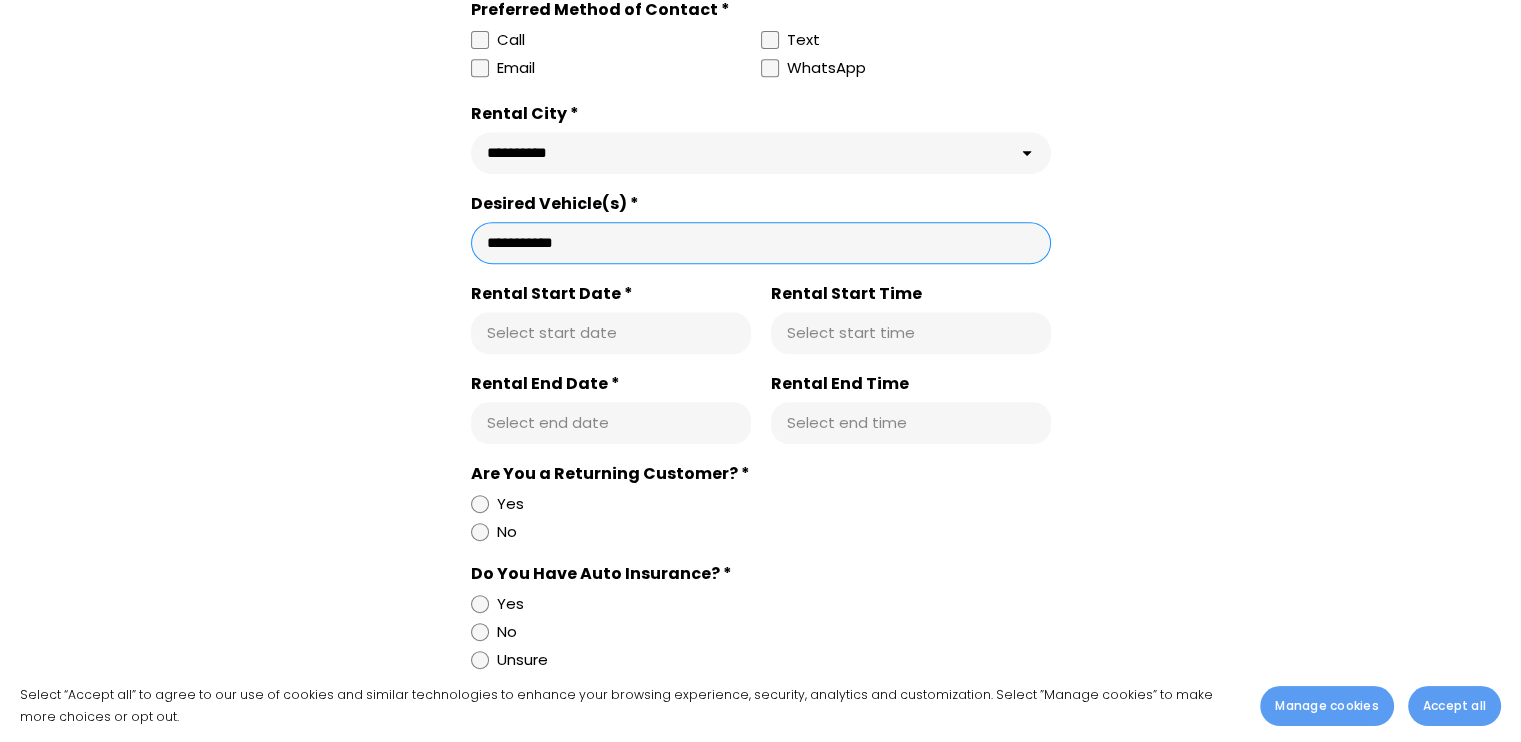 type on "**********" 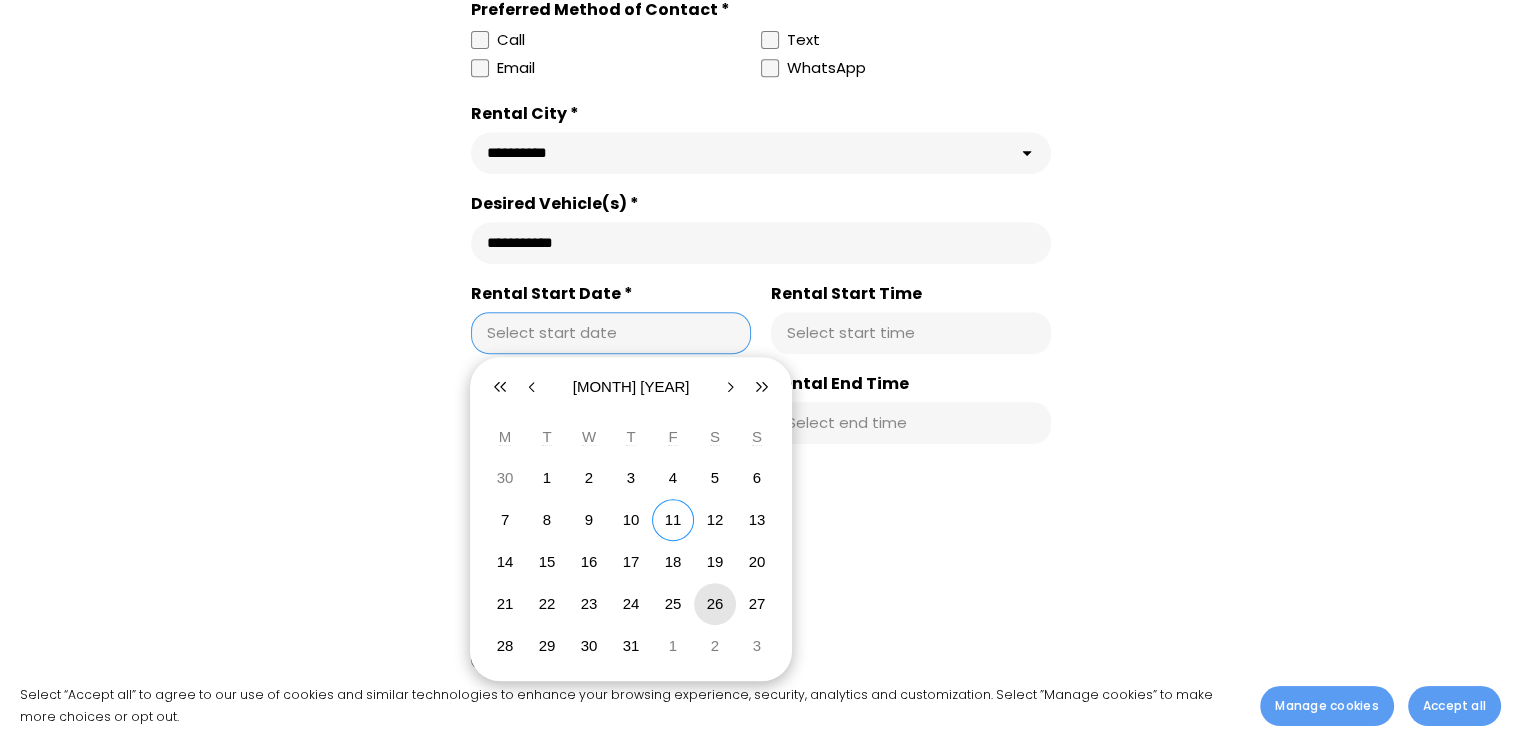 click on "26" at bounding box center (715, 603) 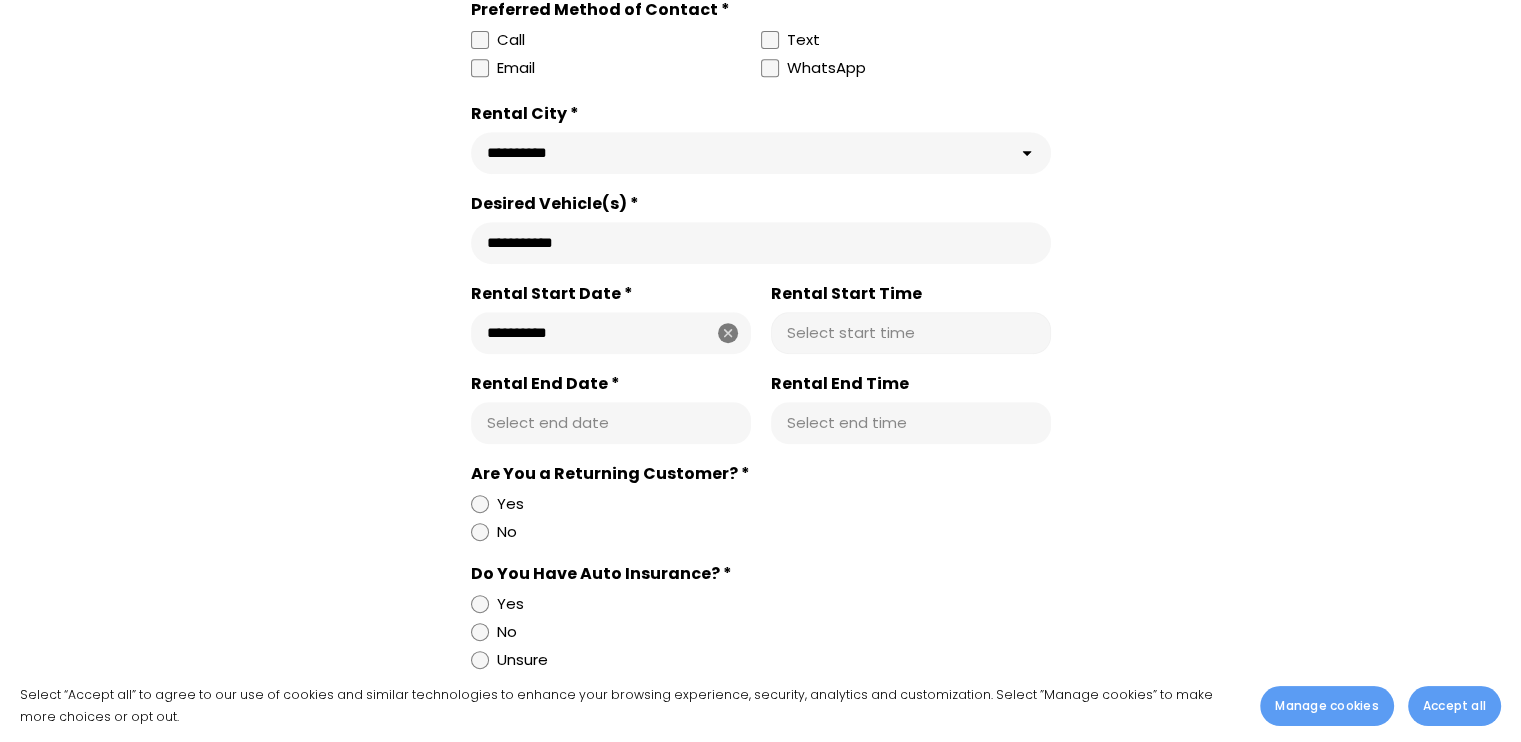 click on "Rental Start Time" at bounding box center [911, 333] 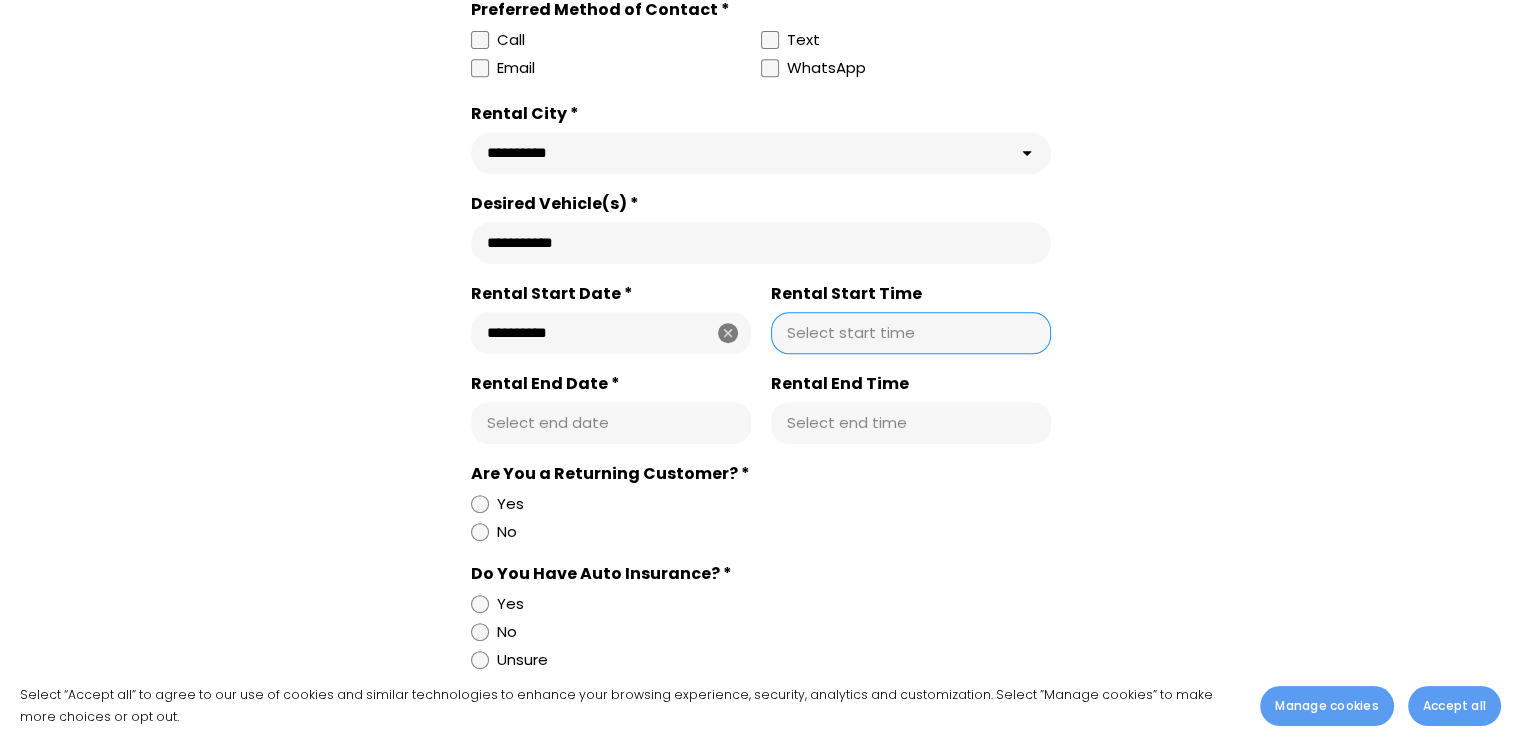 click on "Rental Start Time" at bounding box center [911, 333] 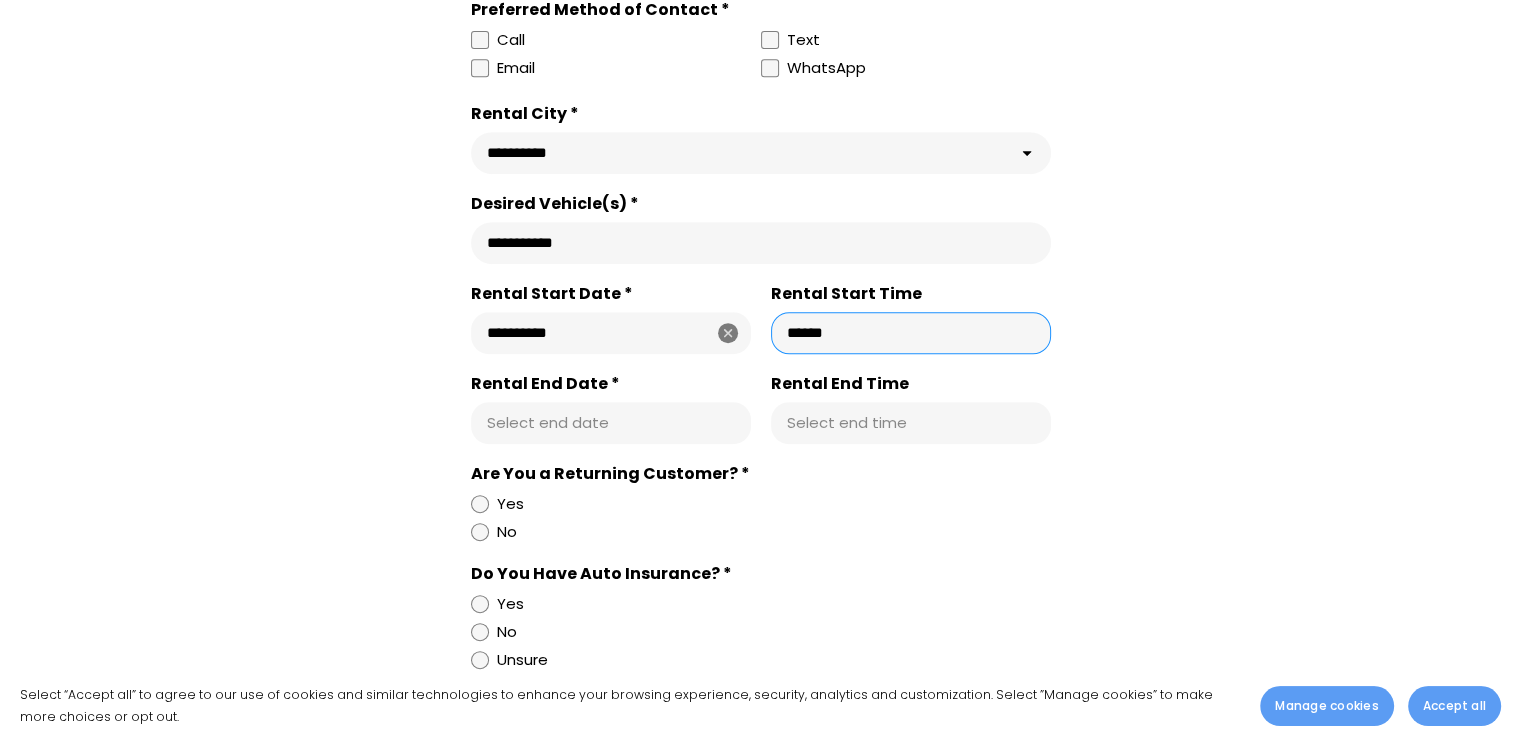 type on "********" 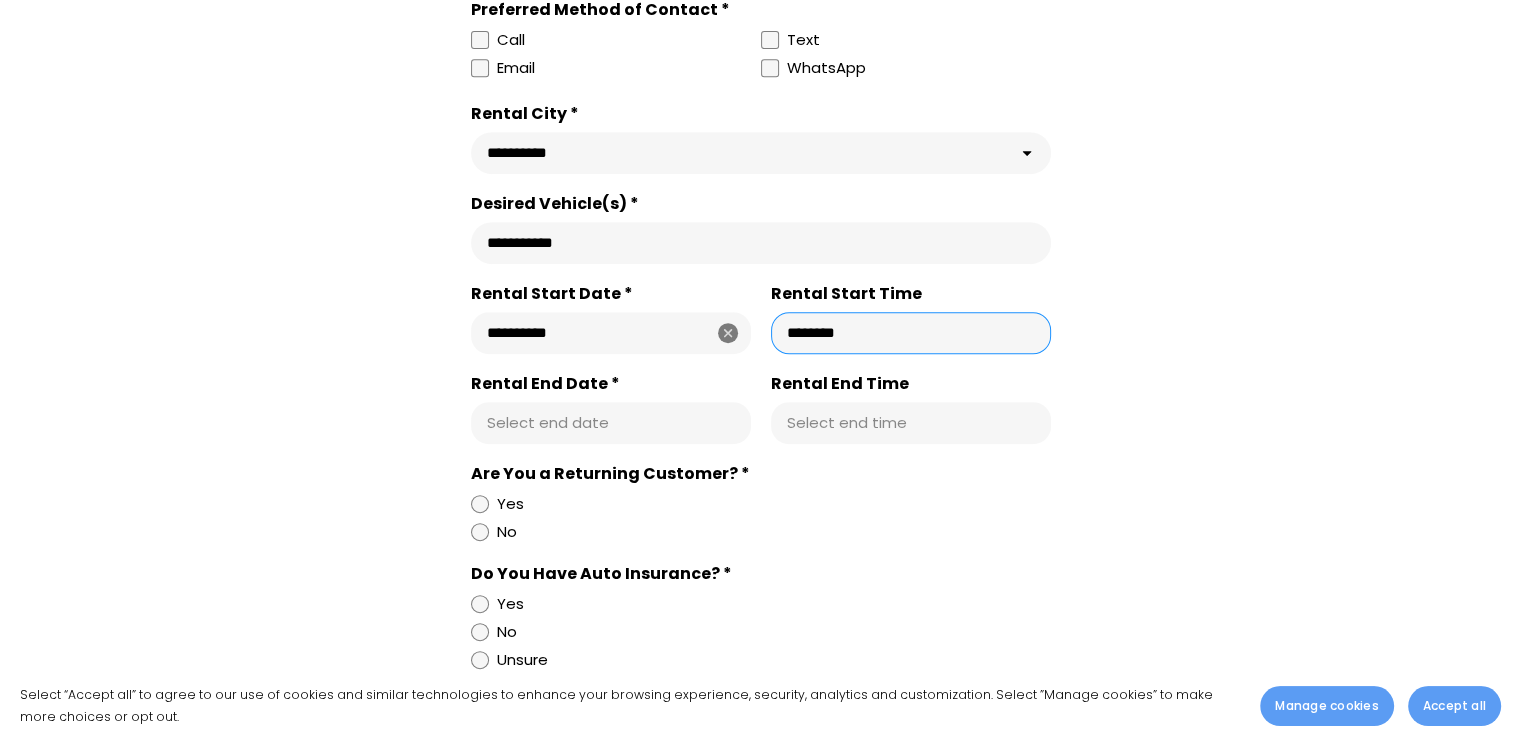 click on "Select end date" at bounding box center (611, 423) 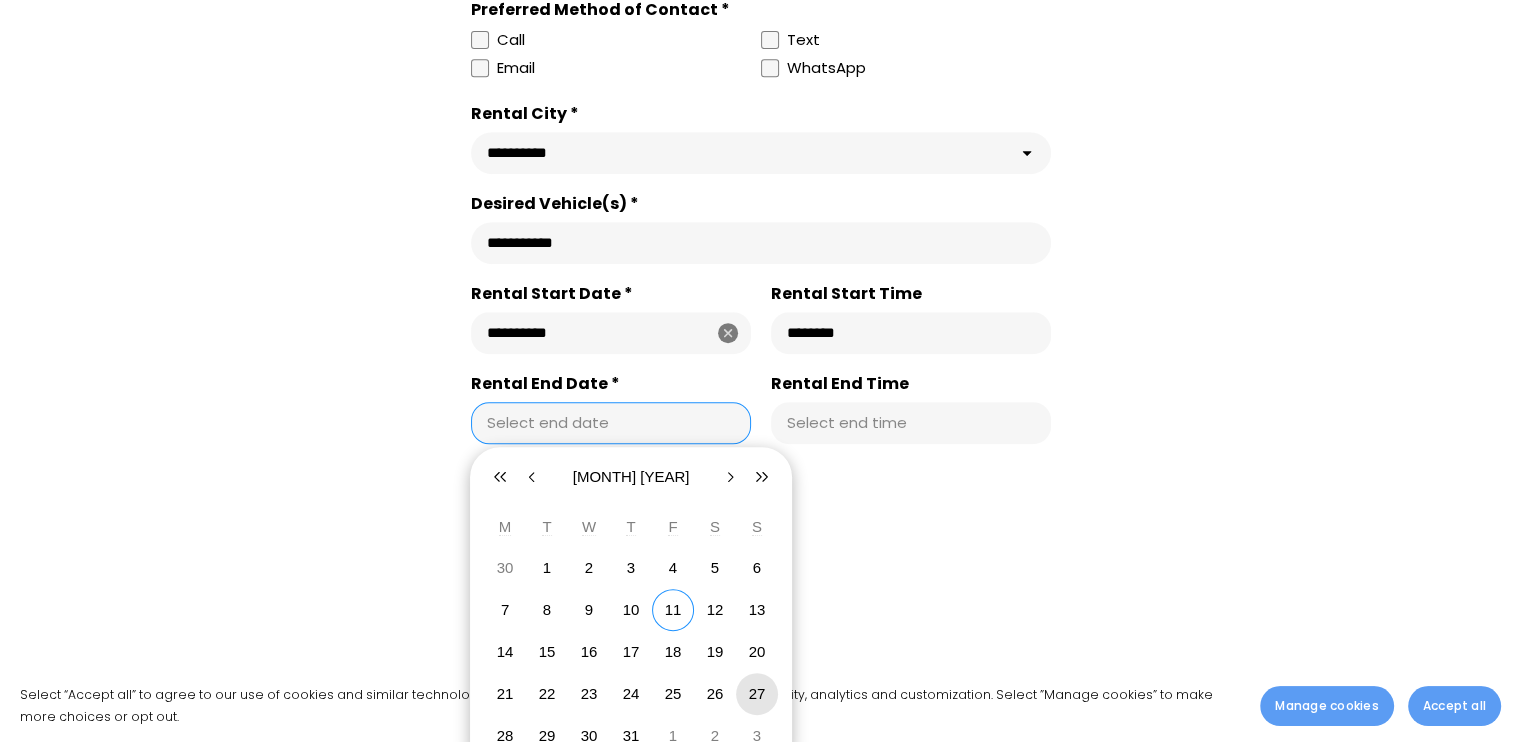 click on "27" at bounding box center (757, 693) 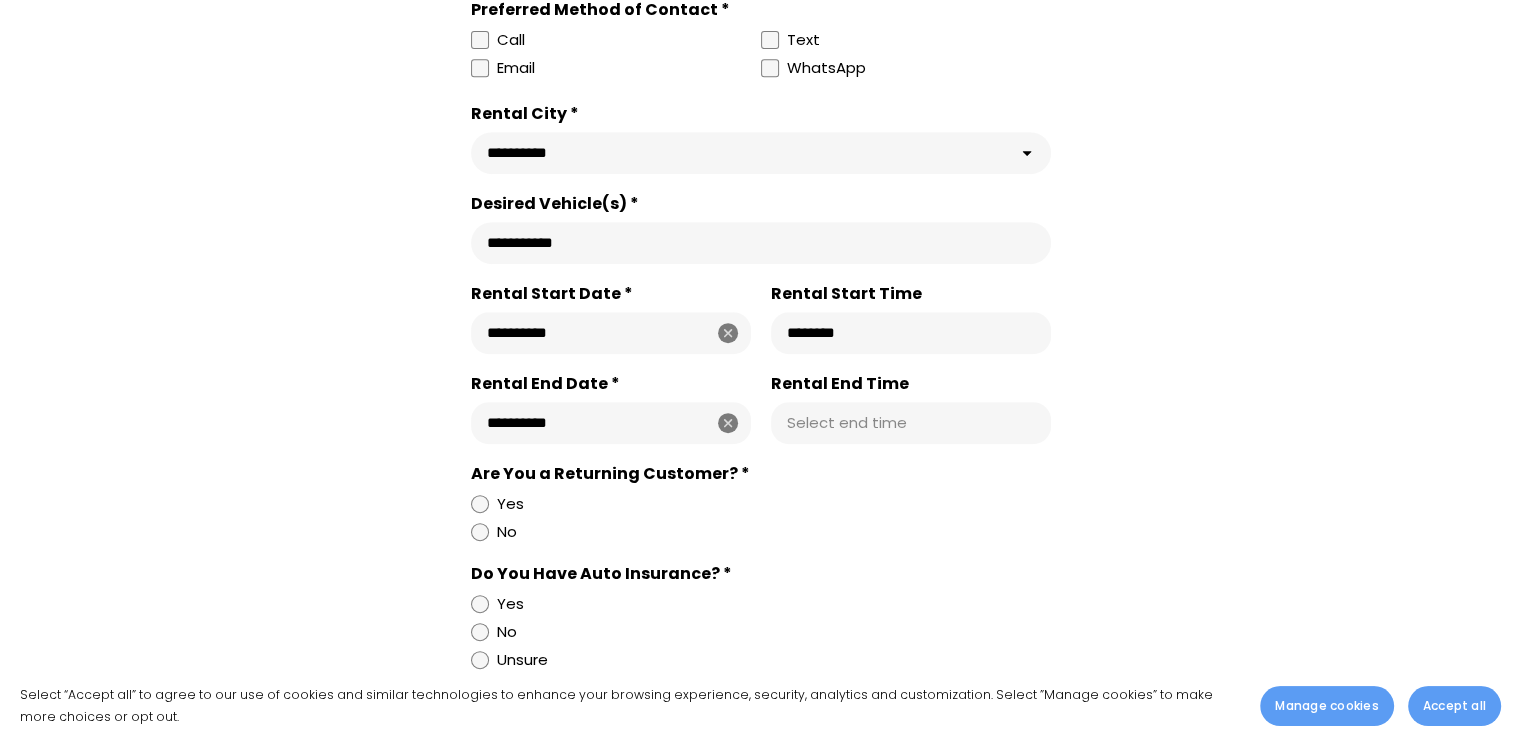 click on "Rental End Time" at bounding box center [911, 423] 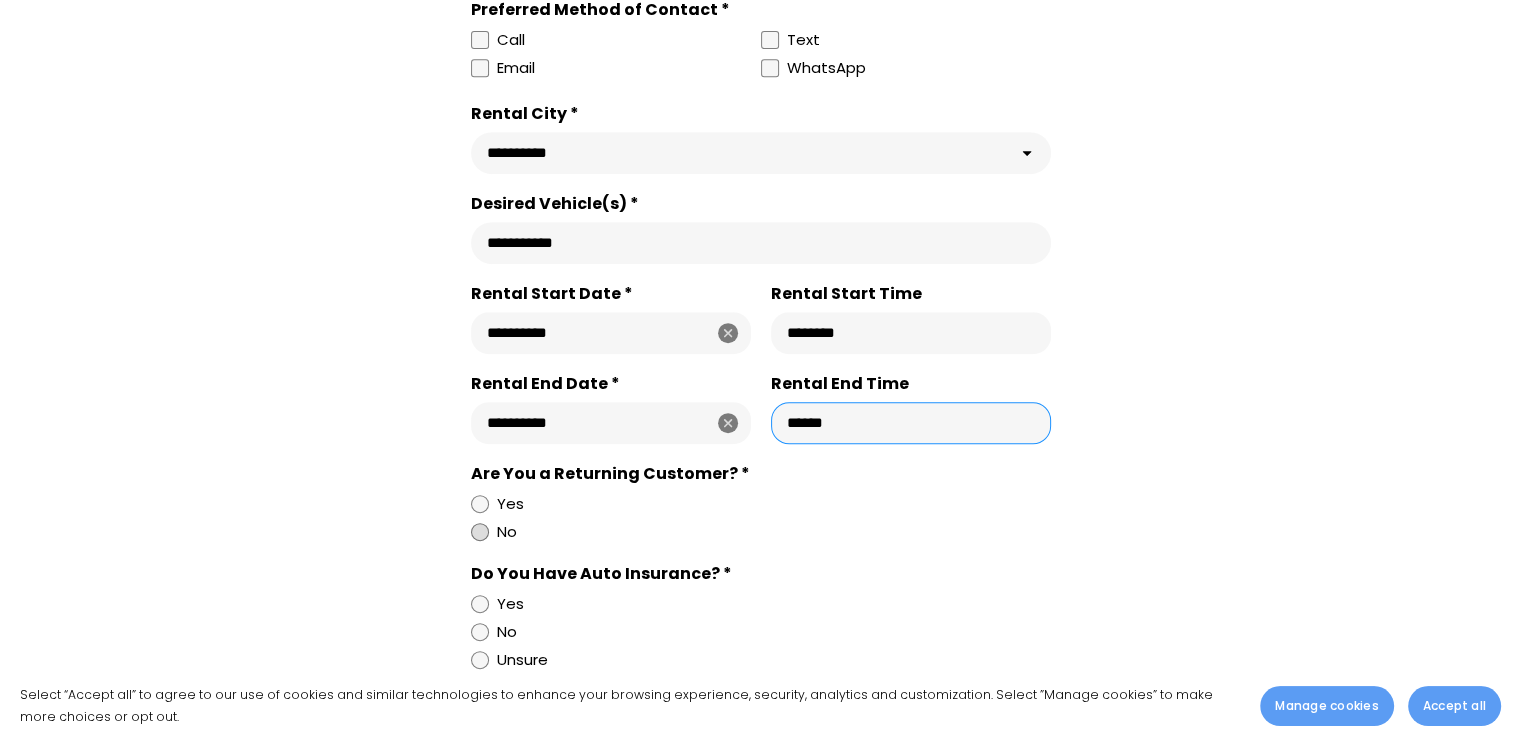 type on "********" 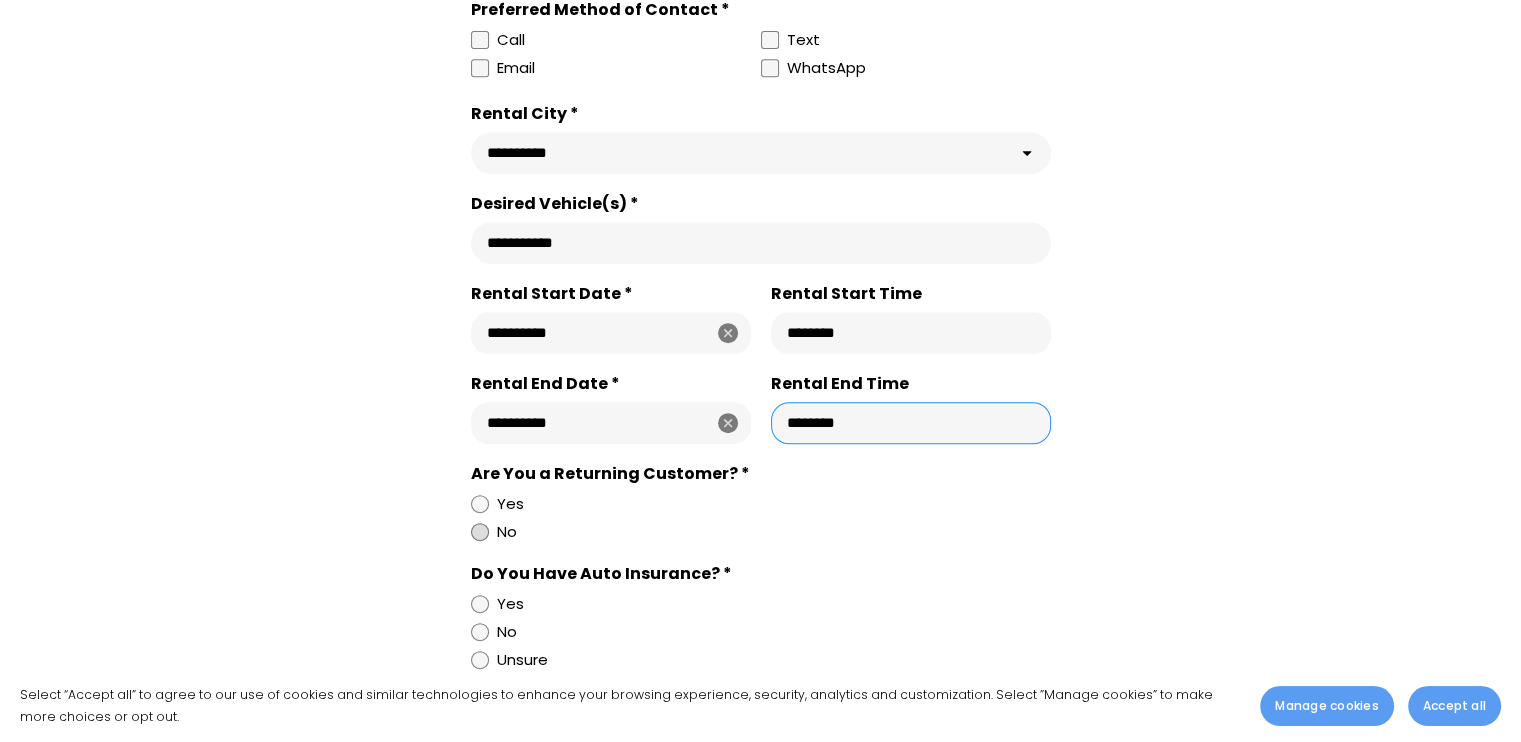click at bounding box center (480, 532) 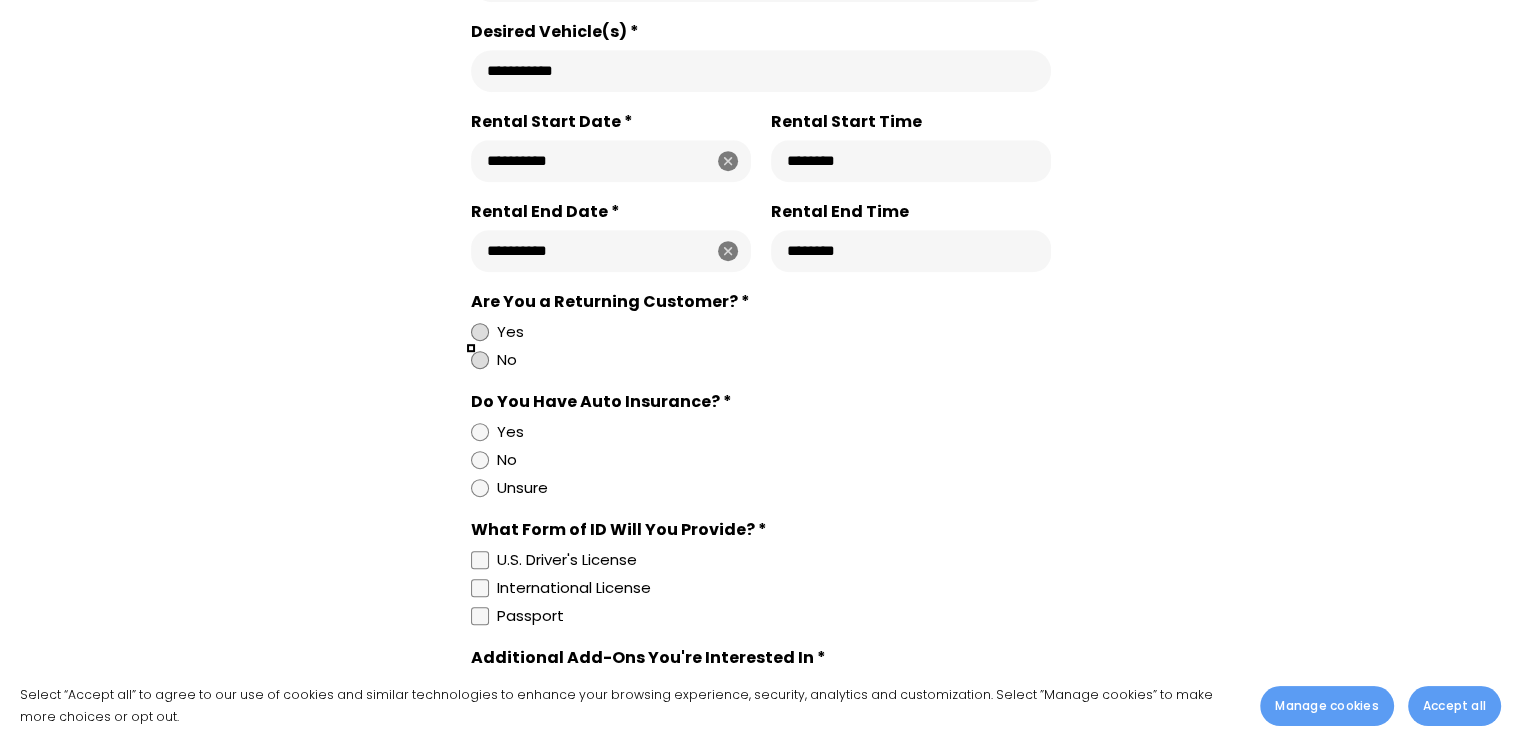scroll, scrollTop: 1100, scrollLeft: 0, axis: vertical 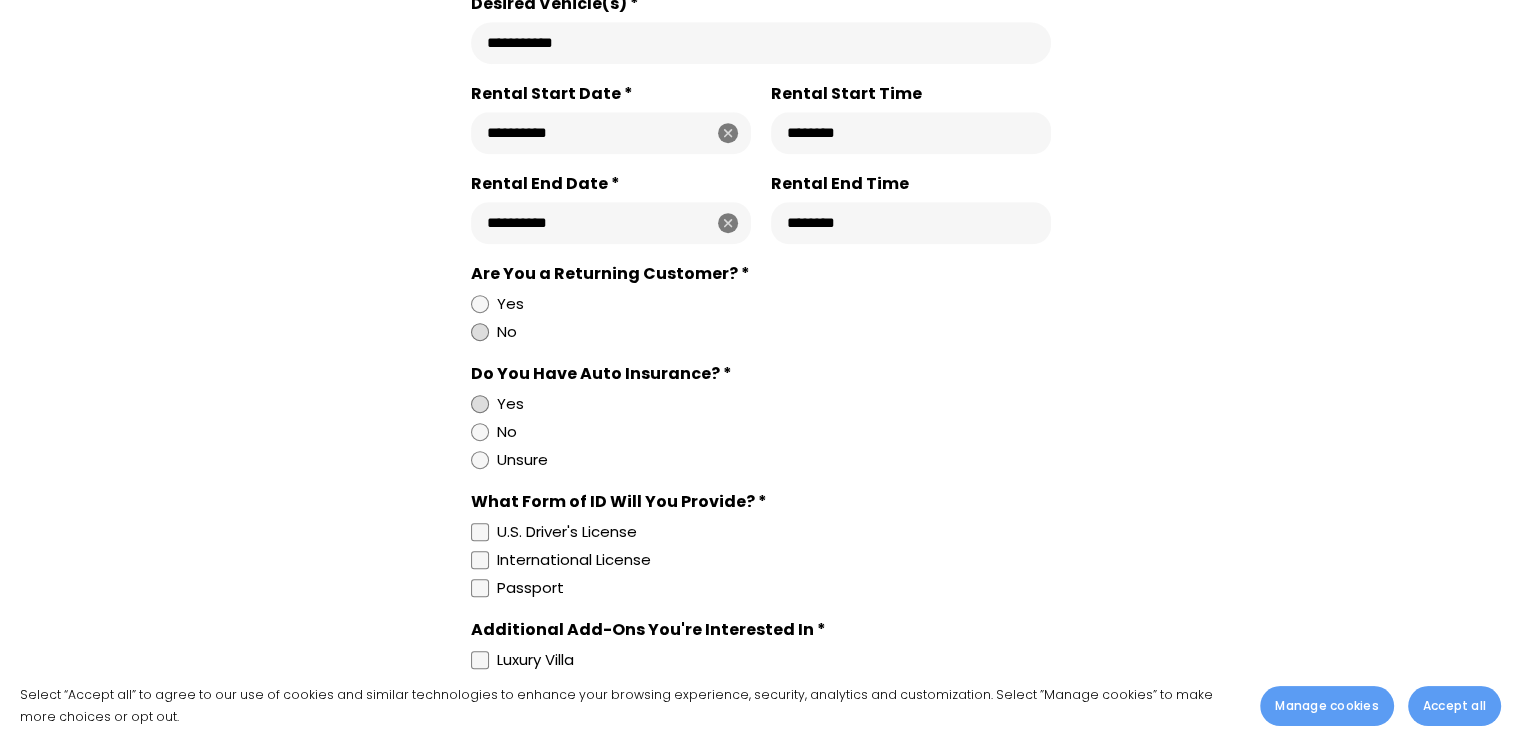 click at bounding box center [480, 404] 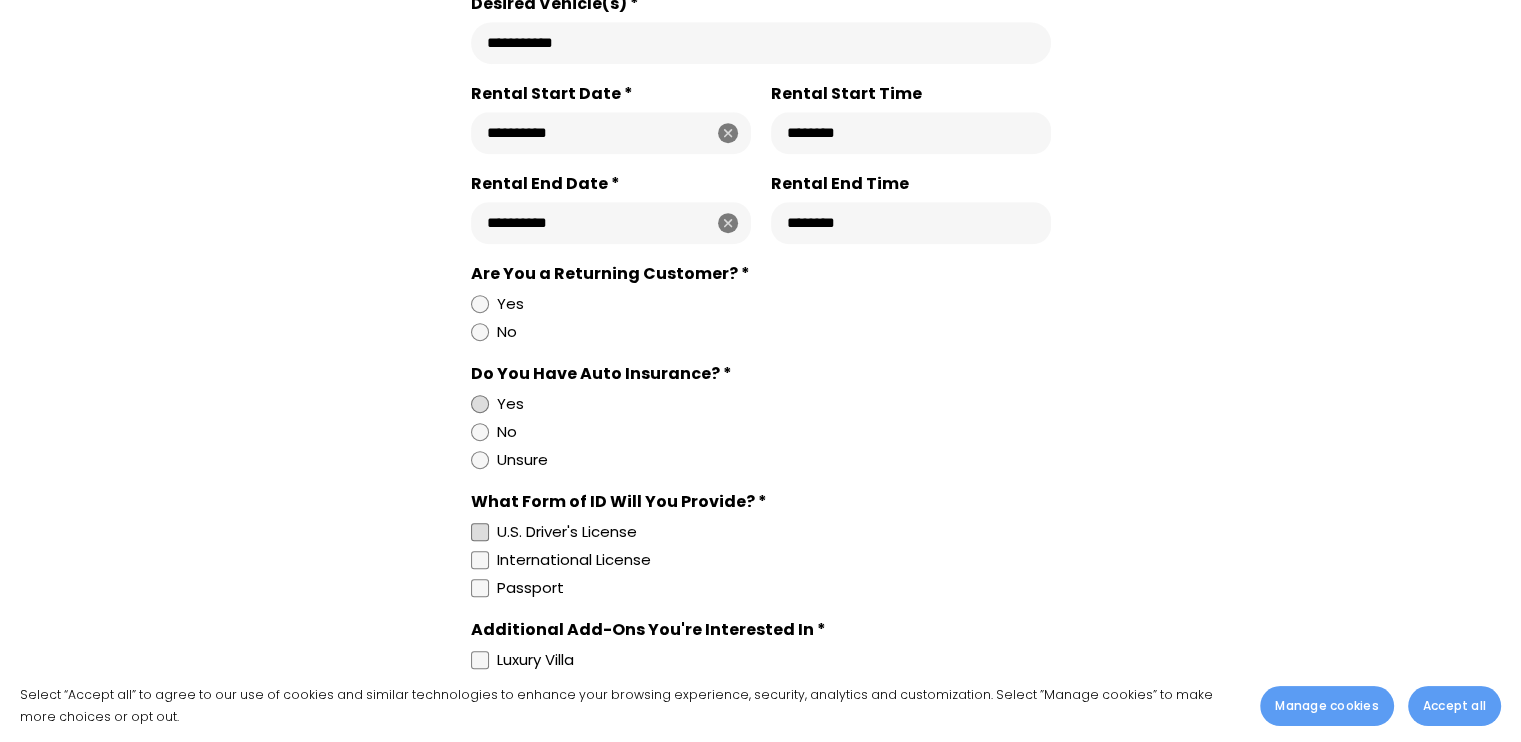 click at bounding box center [480, 532] 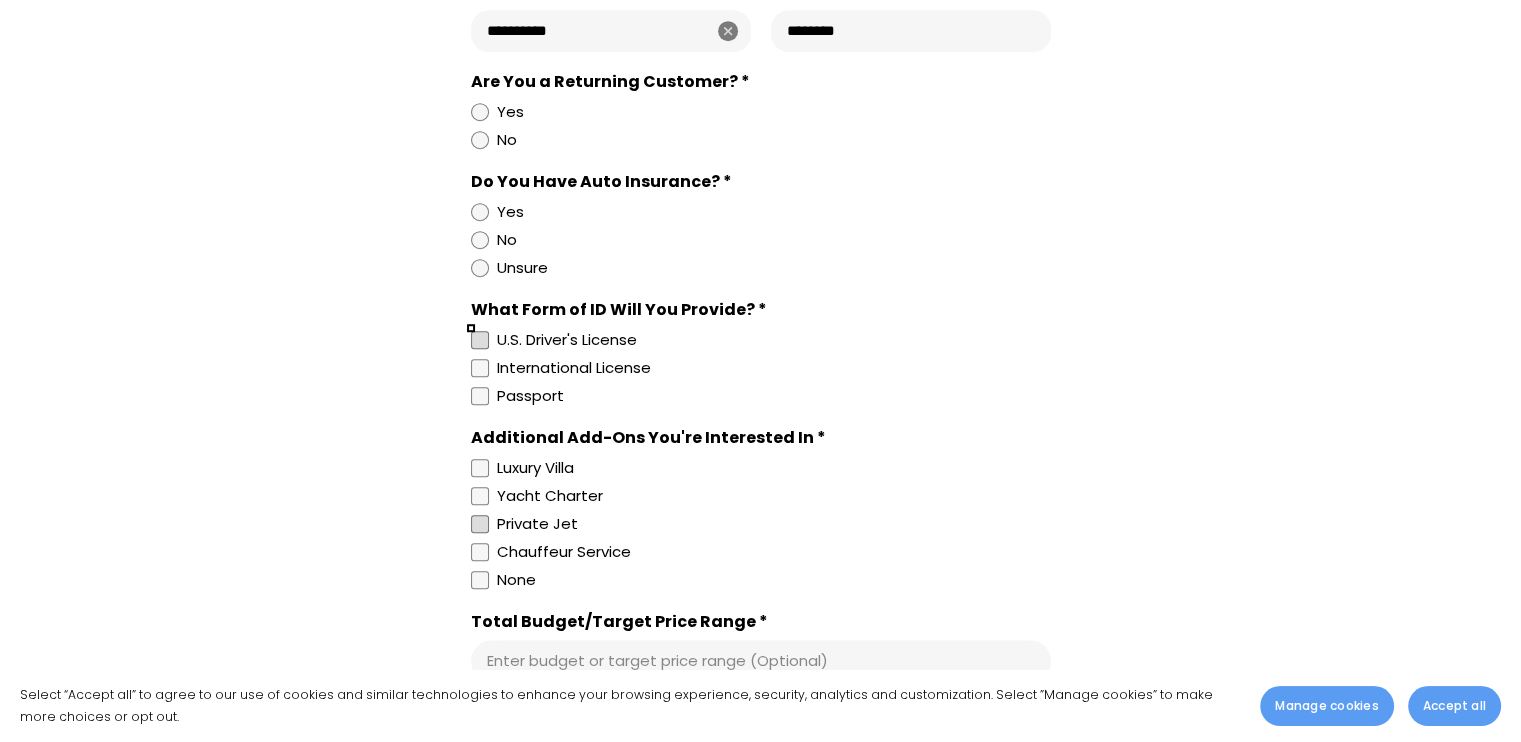 scroll, scrollTop: 1400, scrollLeft: 0, axis: vertical 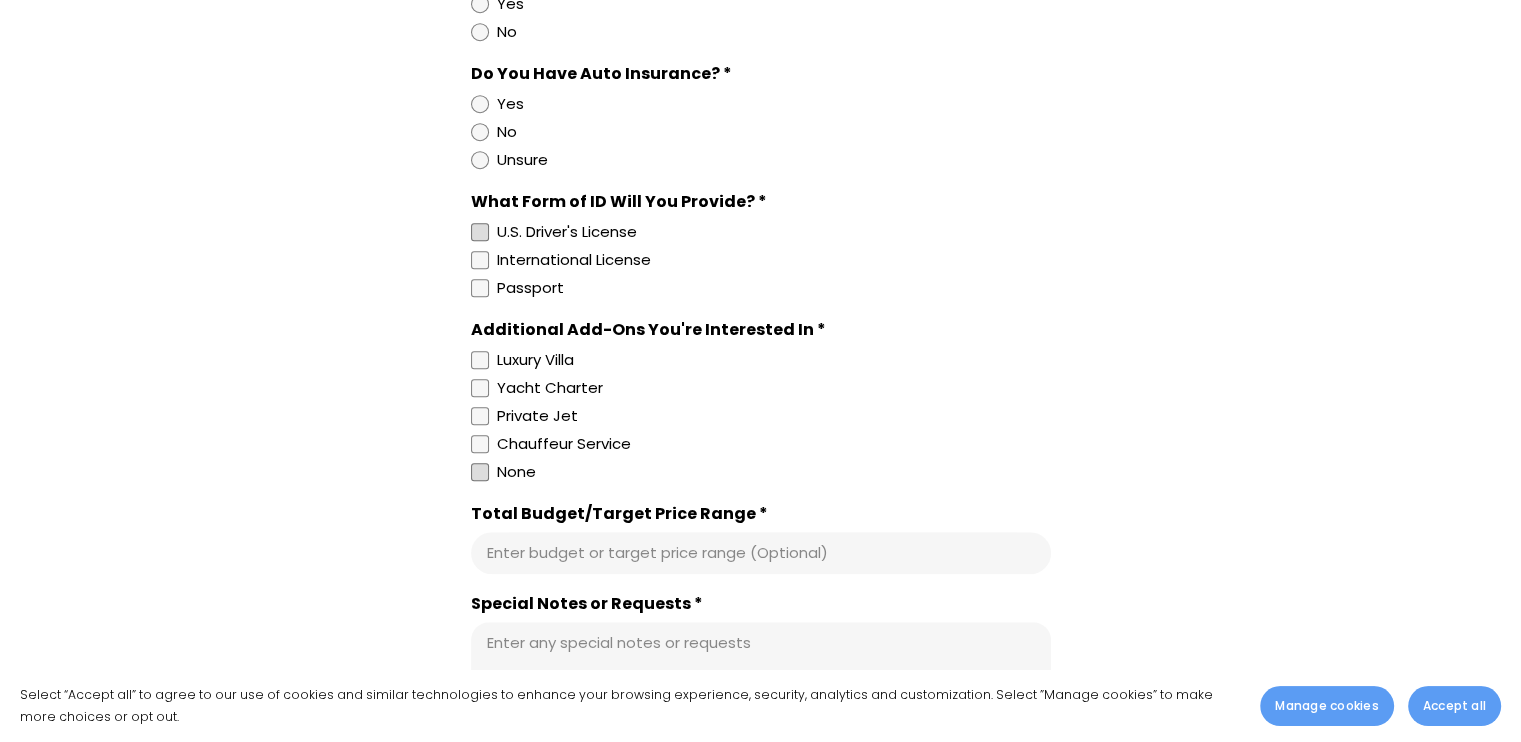 click at bounding box center [480, 472] 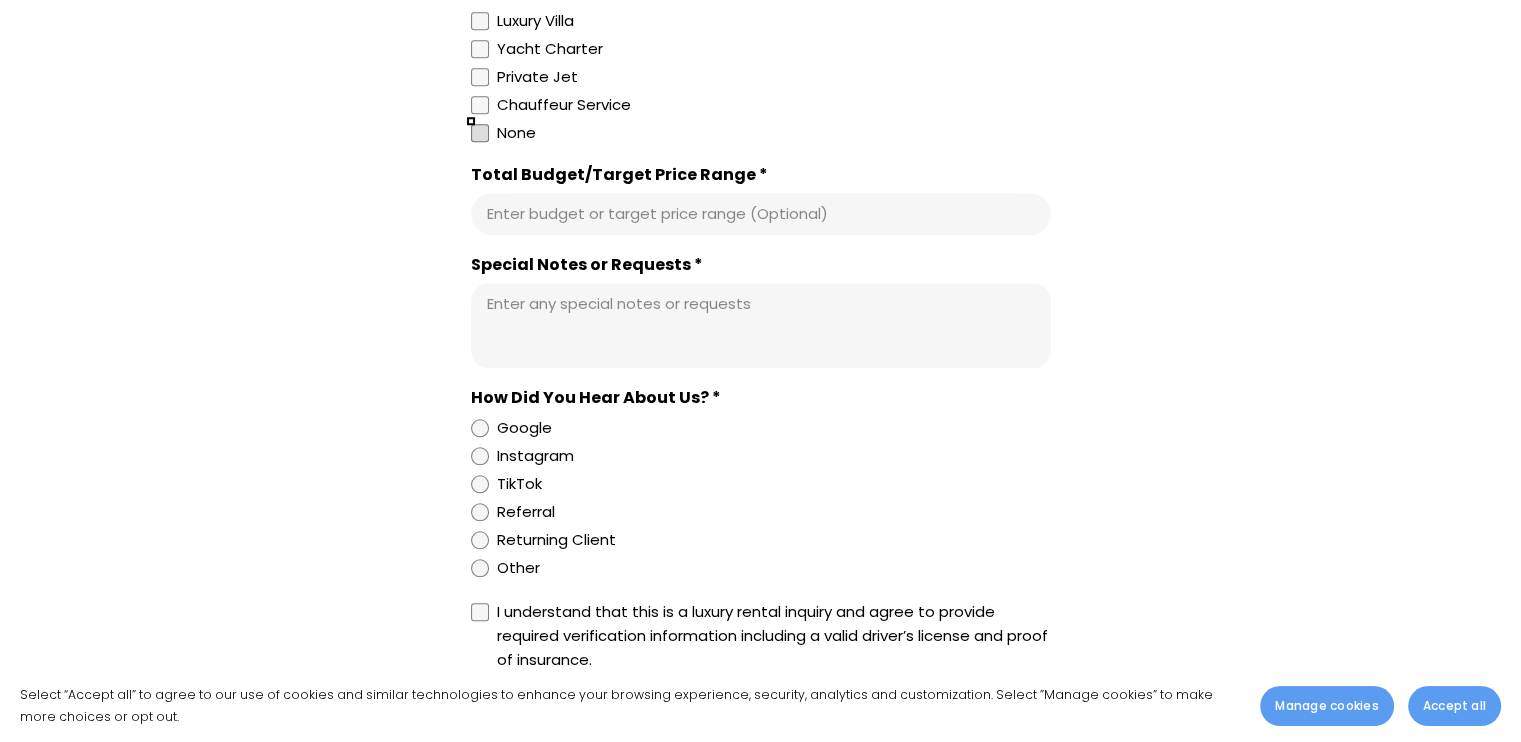 scroll, scrollTop: 1800, scrollLeft: 0, axis: vertical 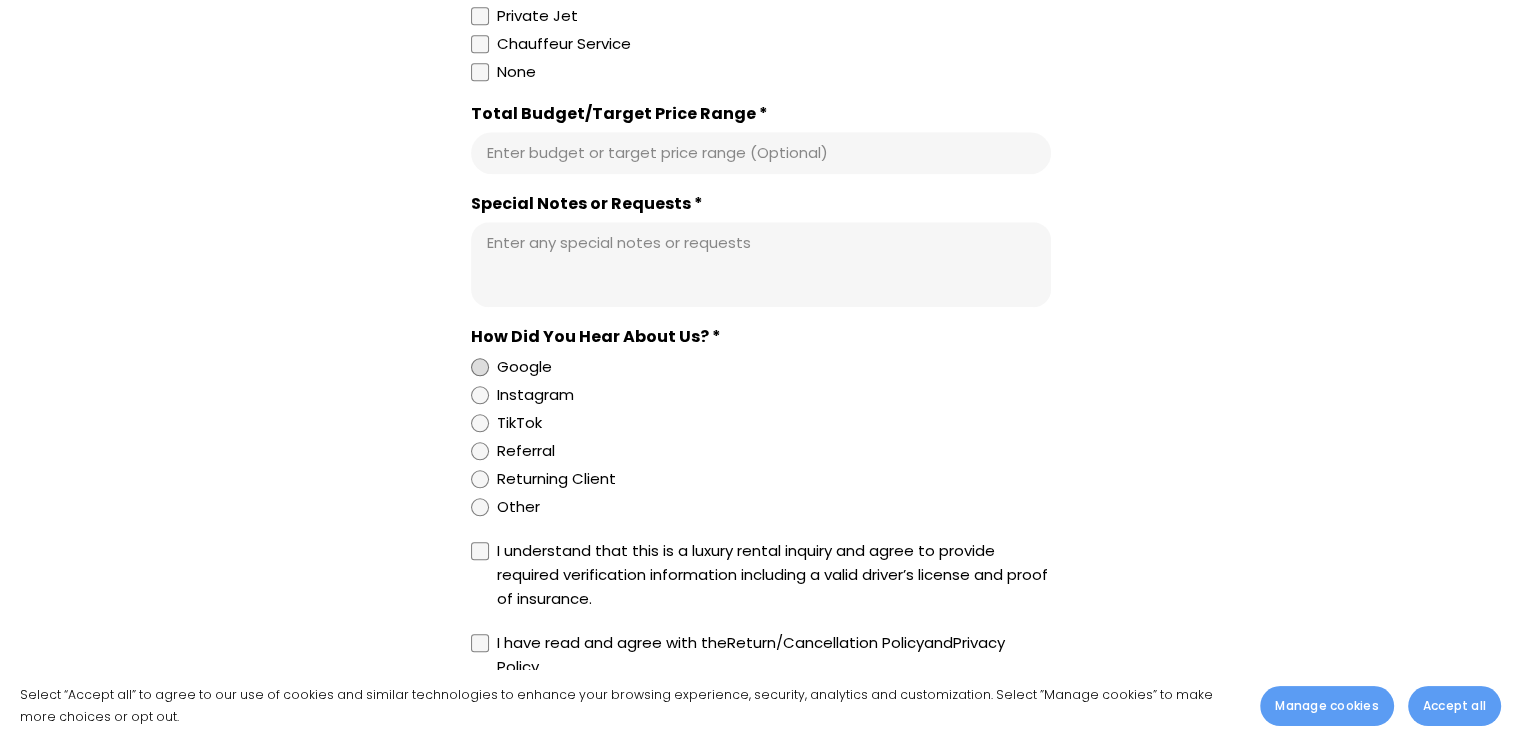 click at bounding box center [480, 367] 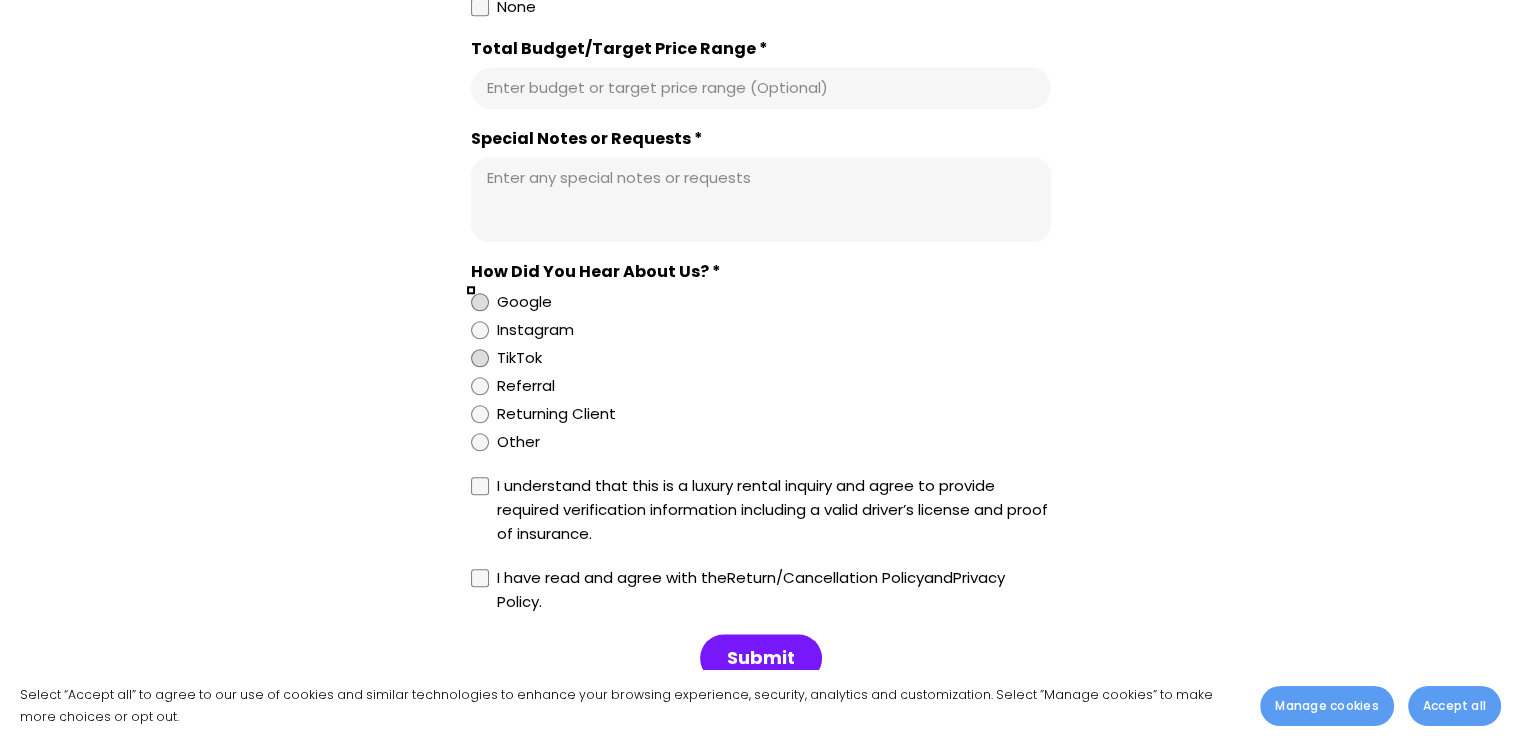scroll, scrollTop: 2000, scrollLeft: 0, axis: vertical 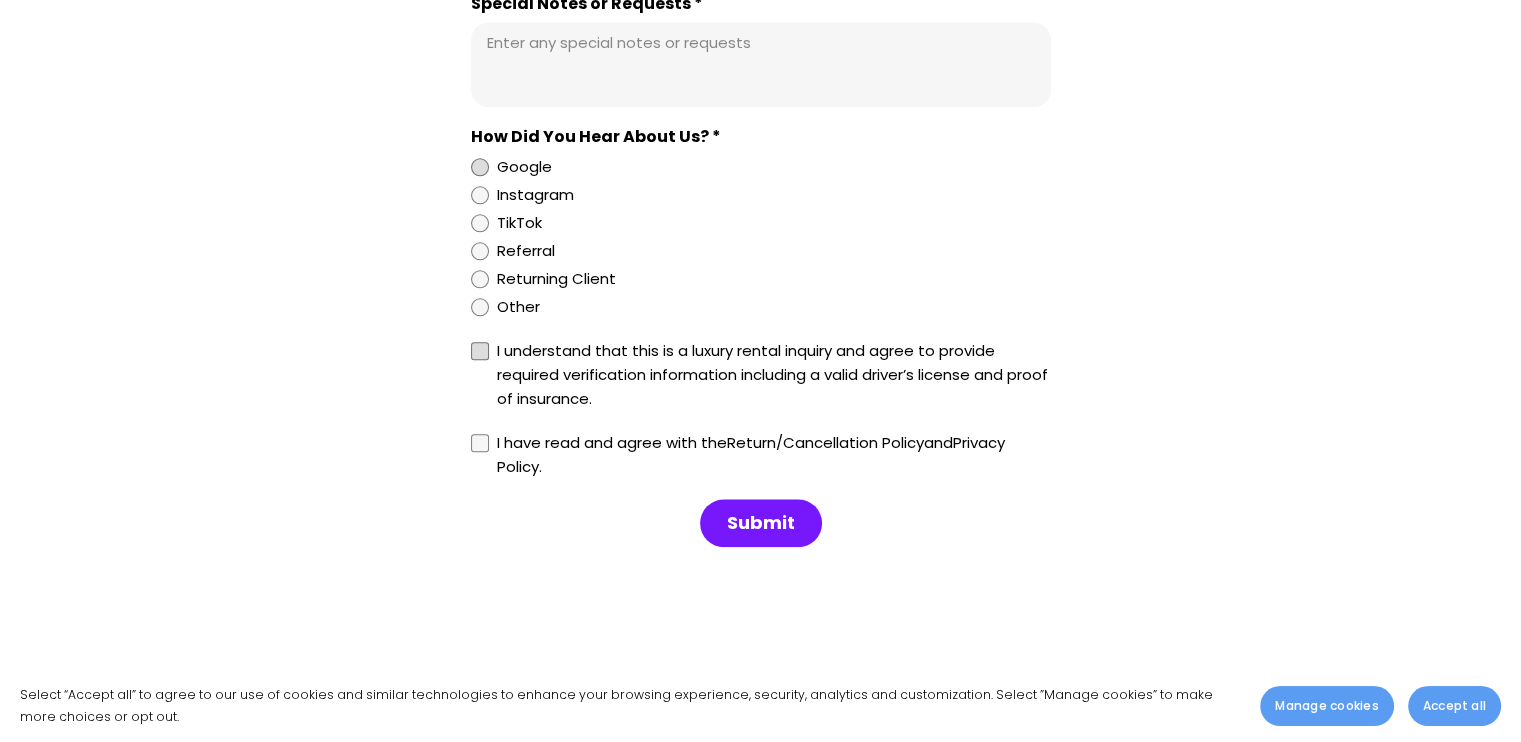 click at bounding box center (480, 351) 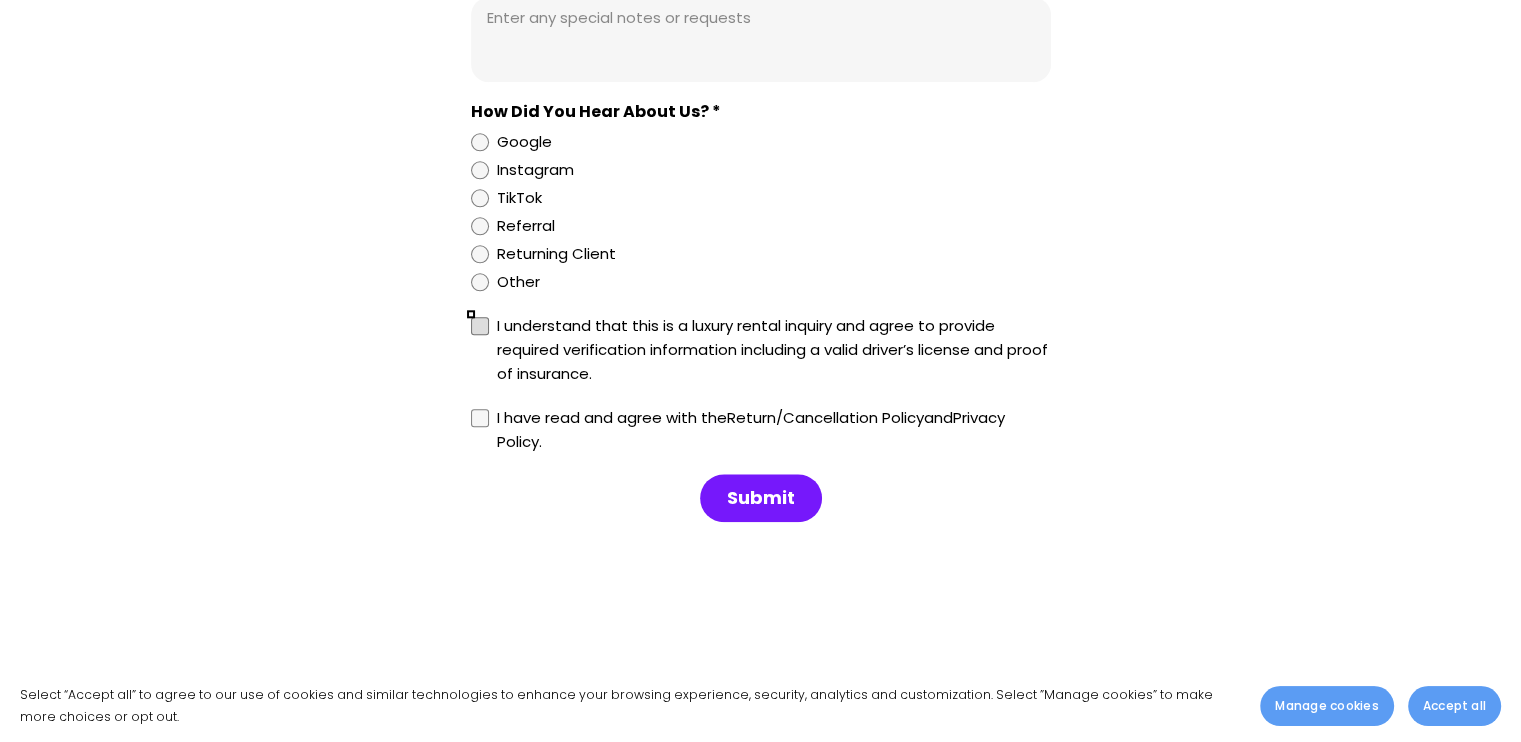 scroll, scrollTop: 2400, scrollLeft: 0, axis: vertical 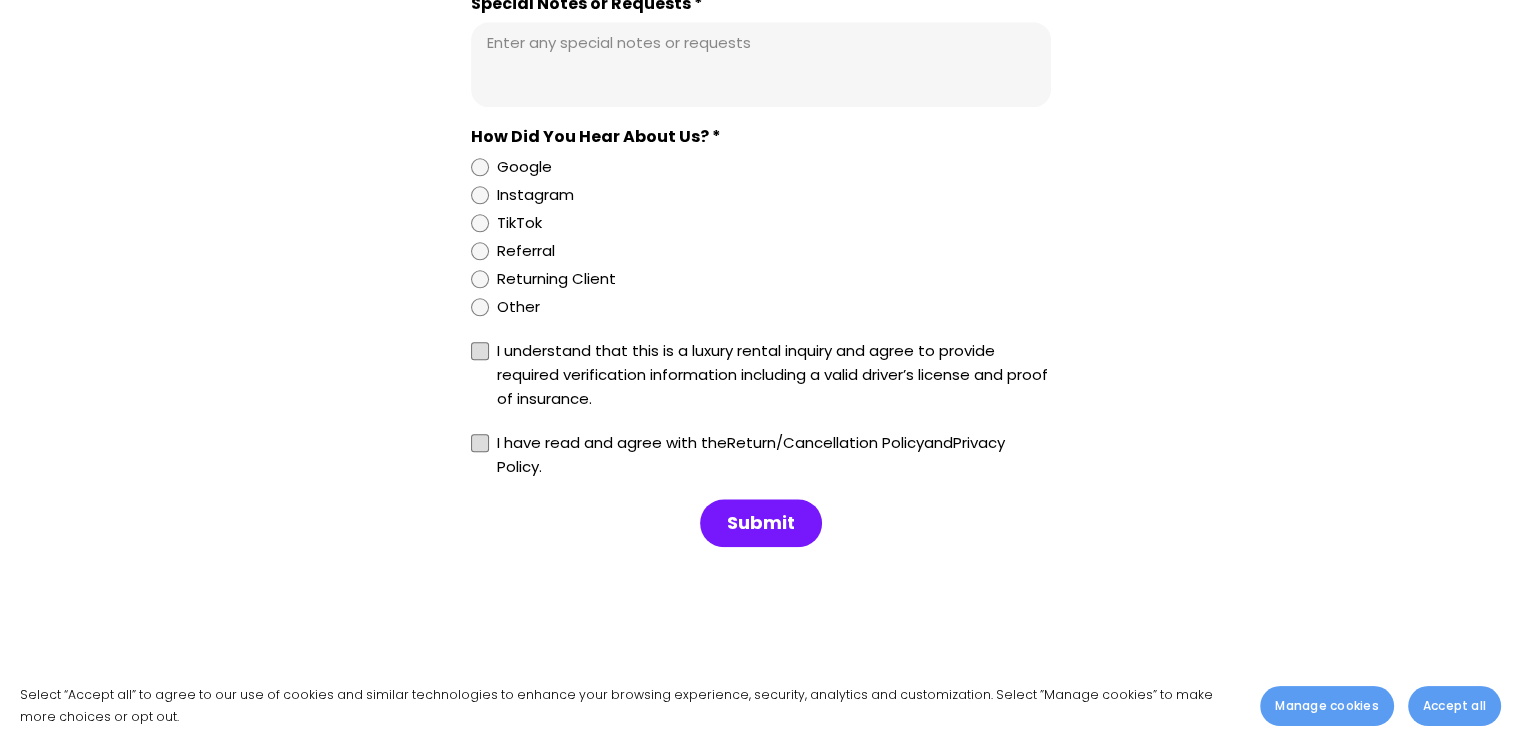 click at bounding box center [480, 443] 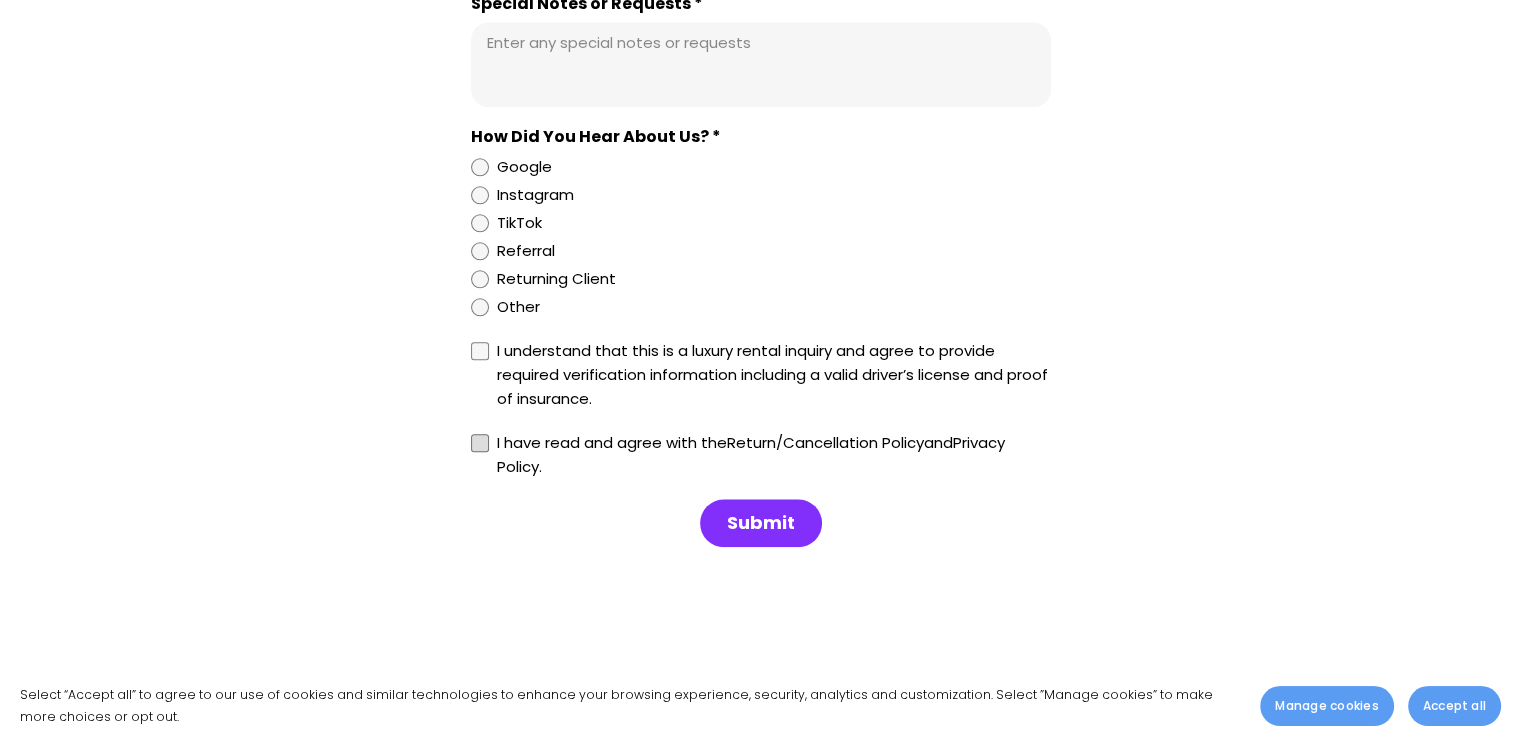 click on "Submit" at bounding box center (761, 523) 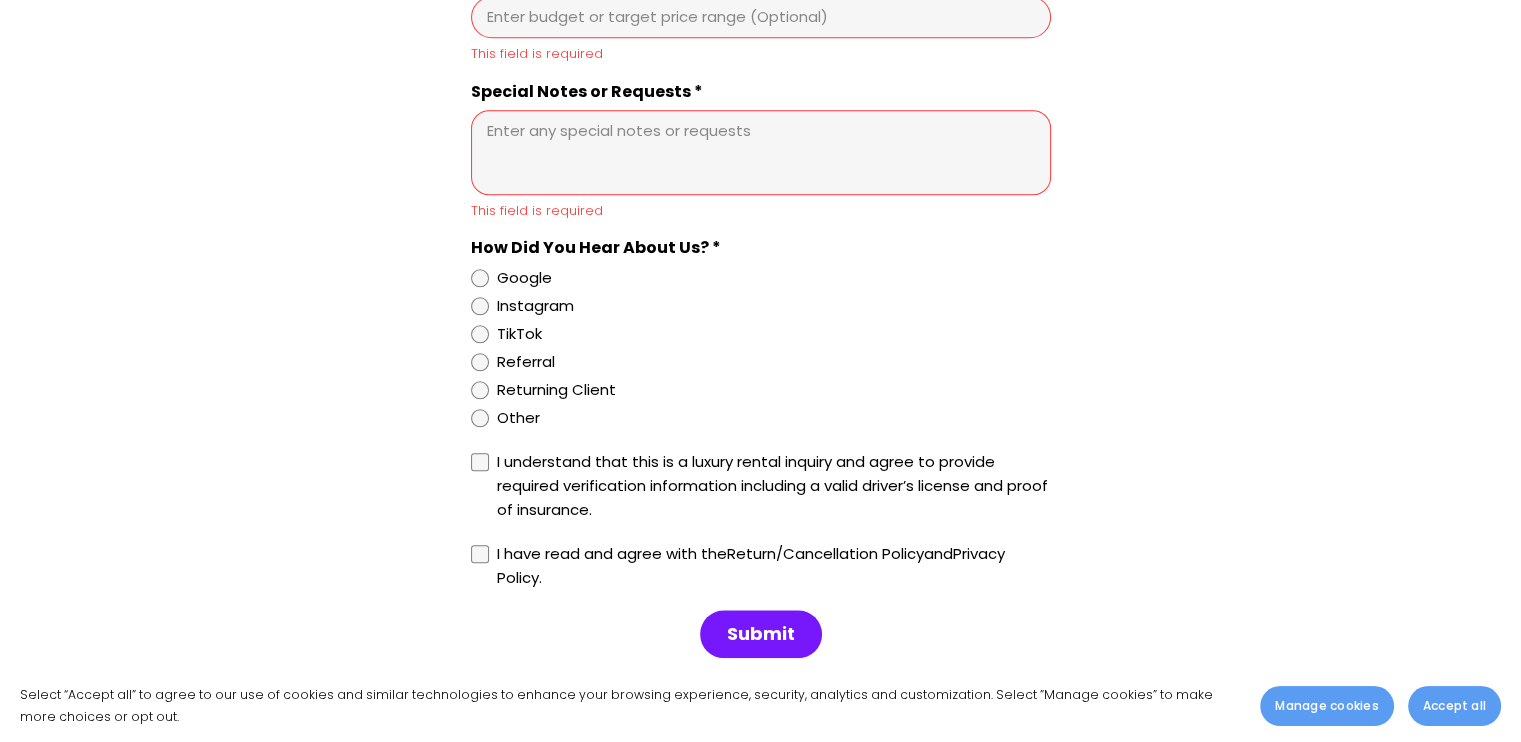 scroll, scrollTop: 1800, scrollLeft: 0, axis: vertical 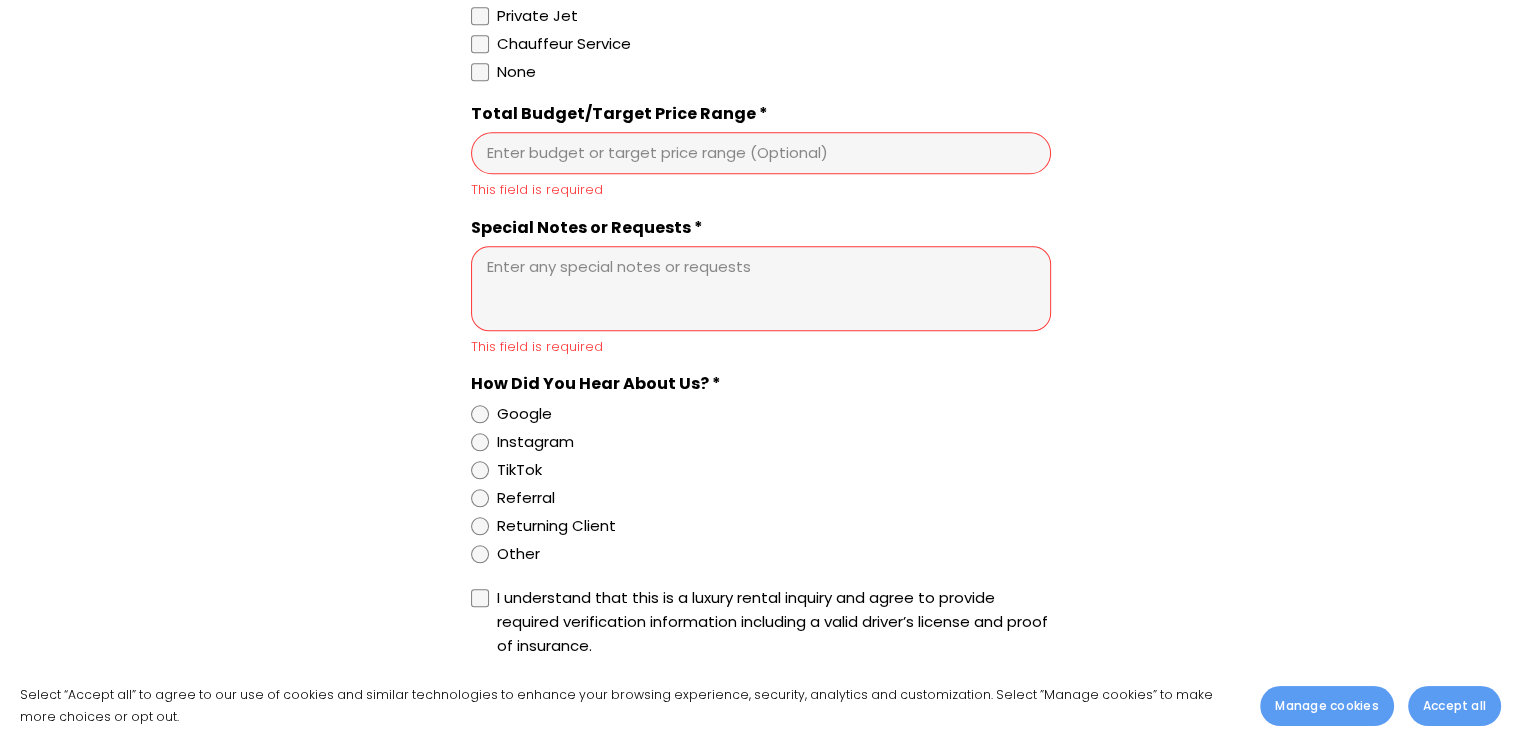 click on "Total Budget/Target Price Range *" at bounding box center [761, 153] 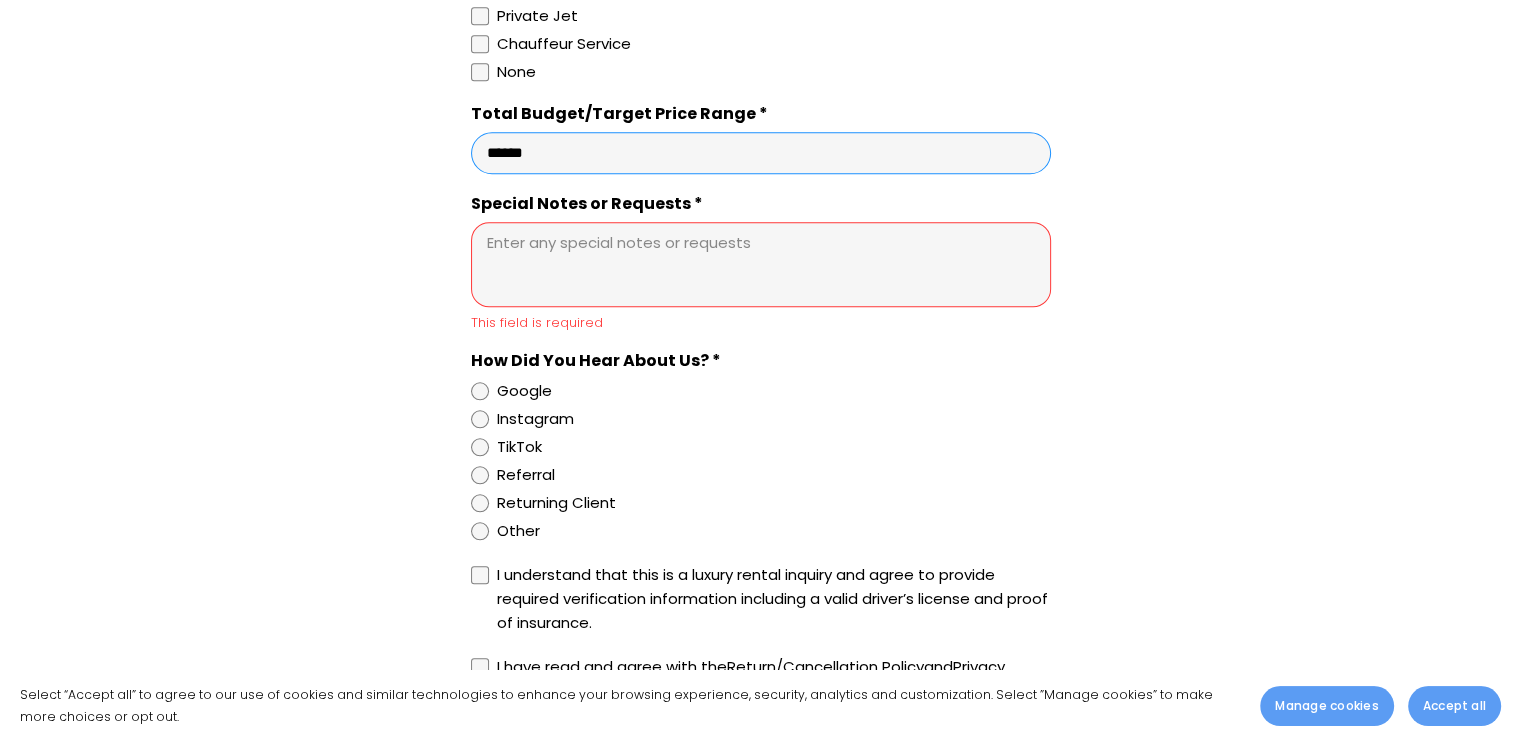 type on "******" 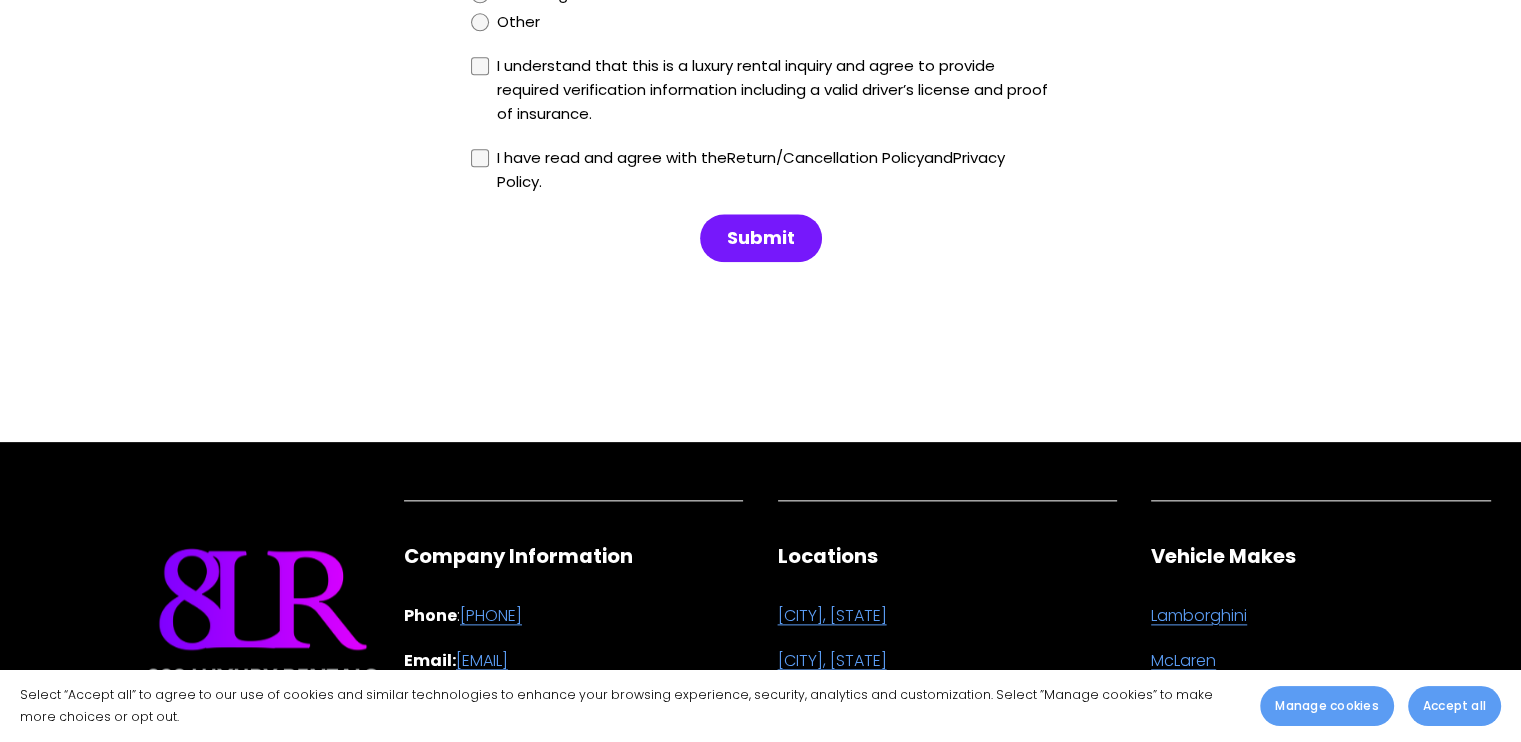 scroll, scrollTop: 2300, scrollLeft: 0, axis: vertical 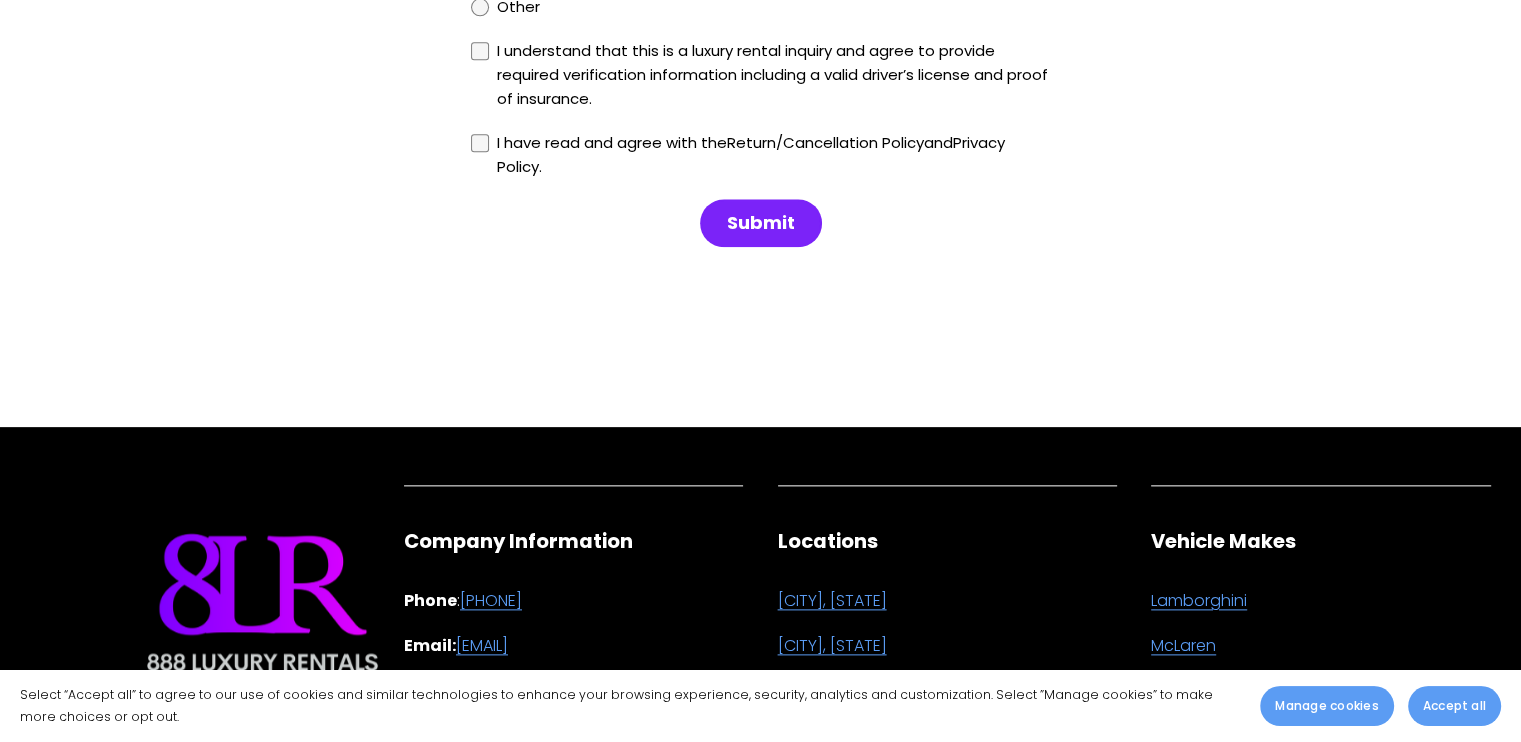 type on "****" 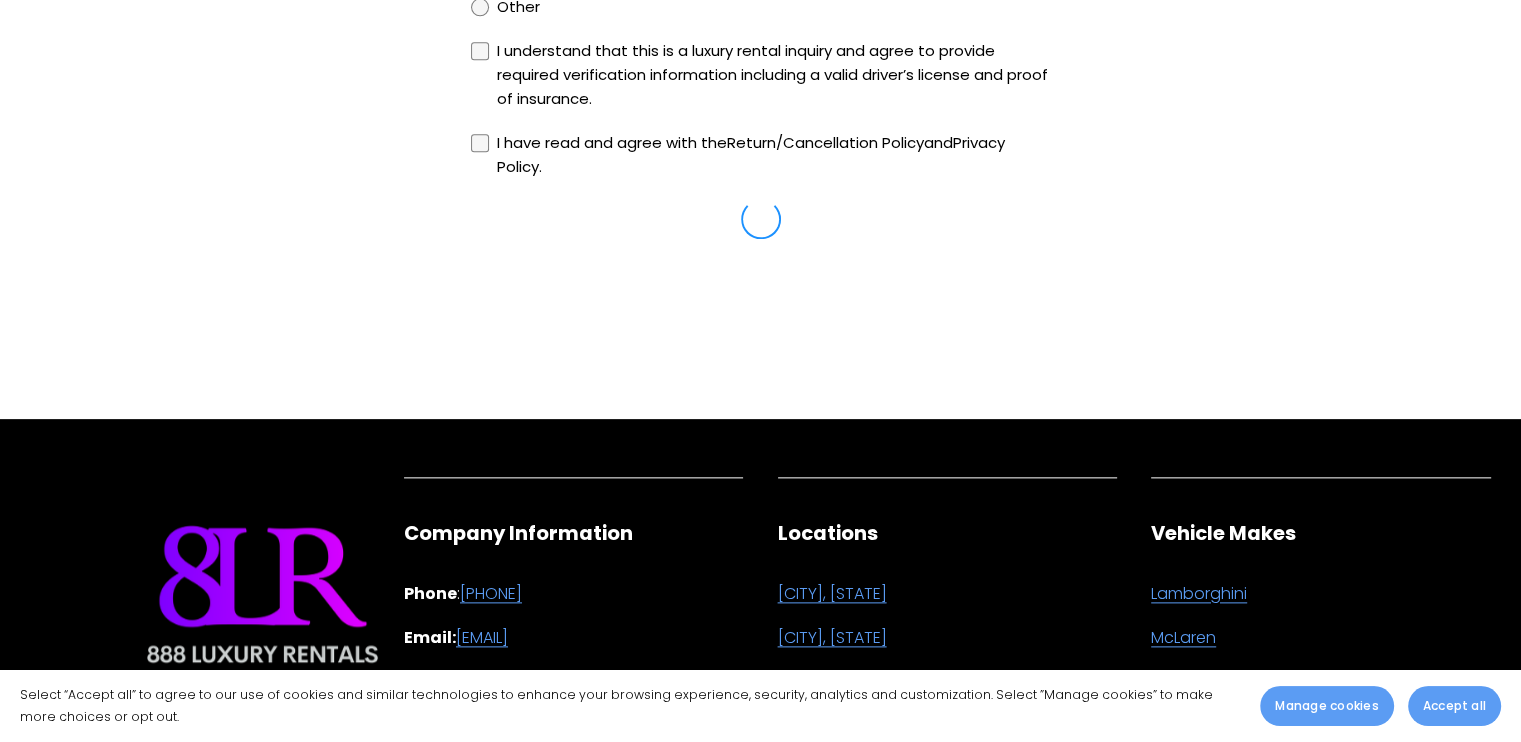 type 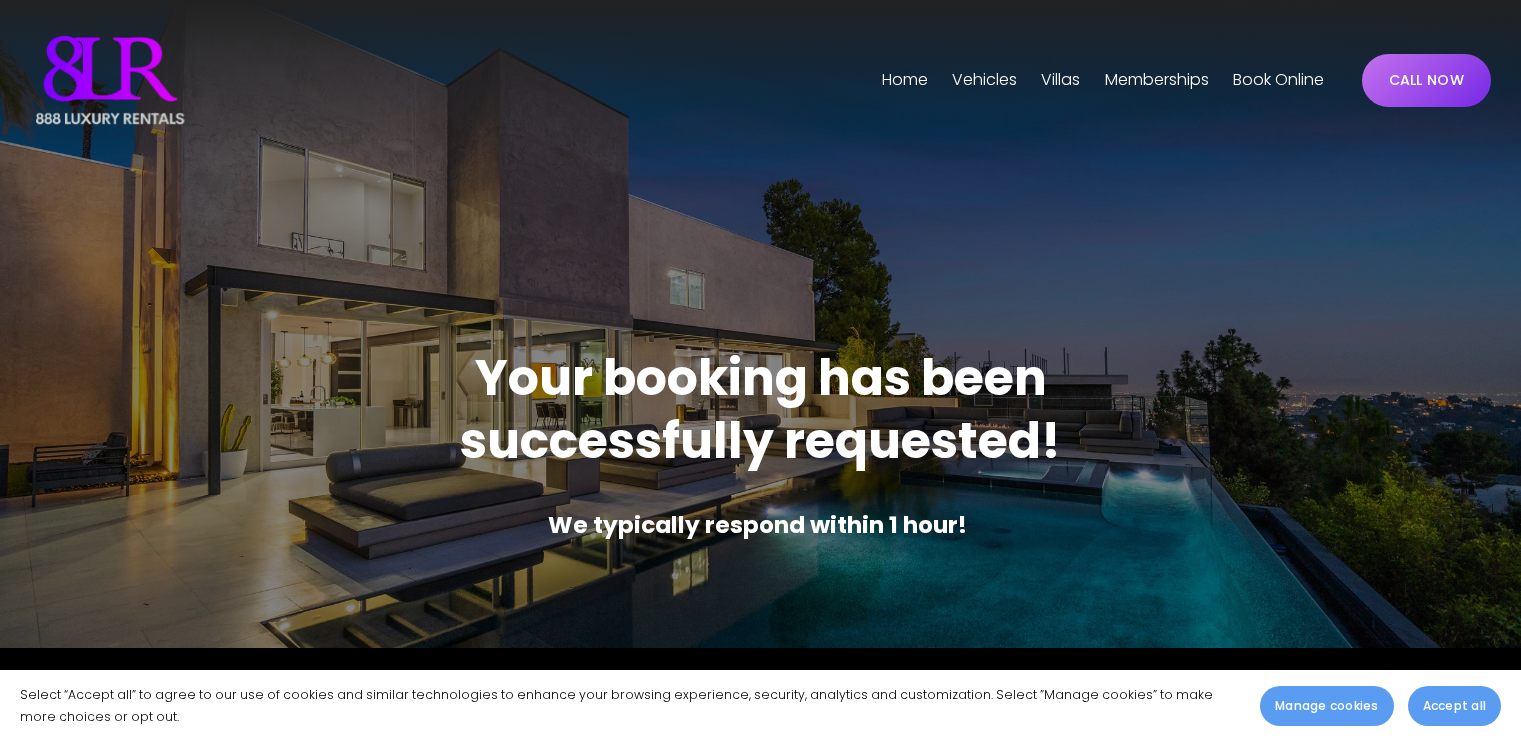 scroll, scrollTop: 0, scrollLeft: 0, axis: both 